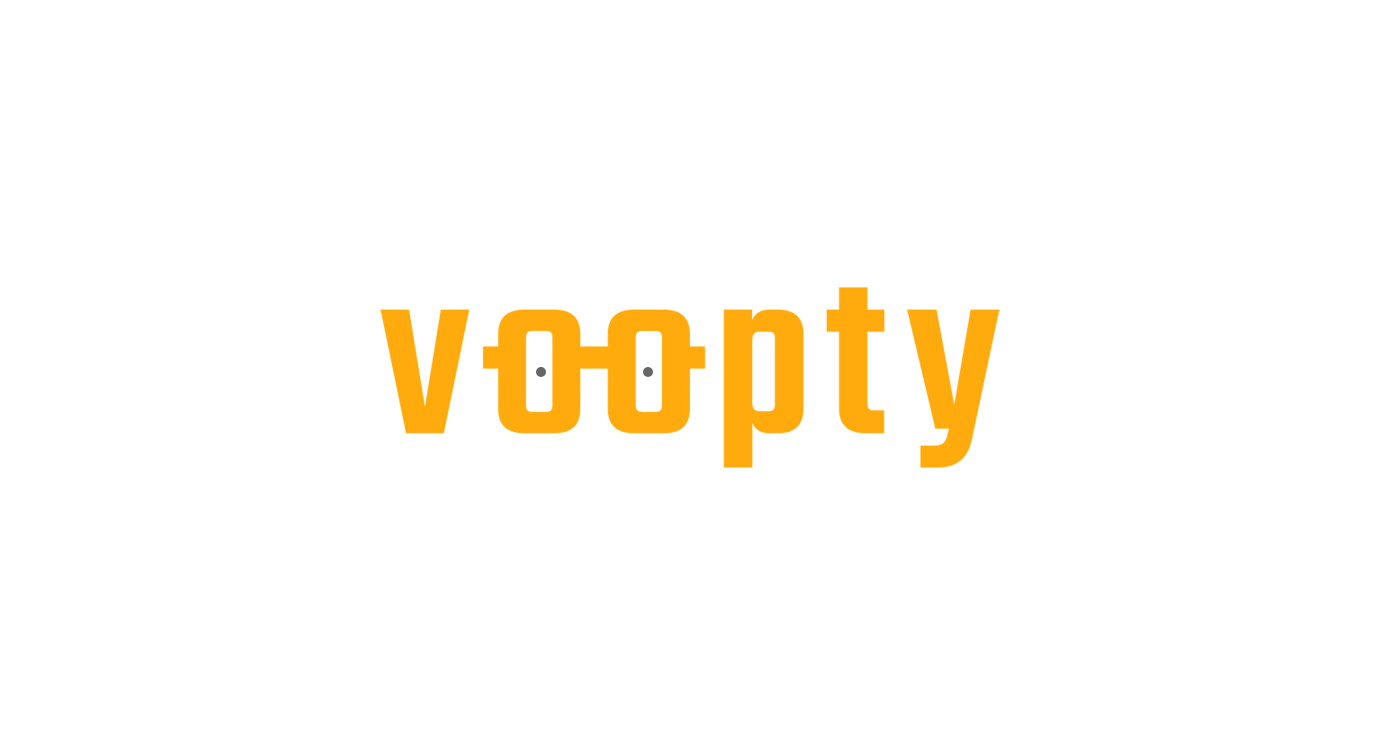 scroll, scrollTop: 0, scrollLeft: 0, axis: both 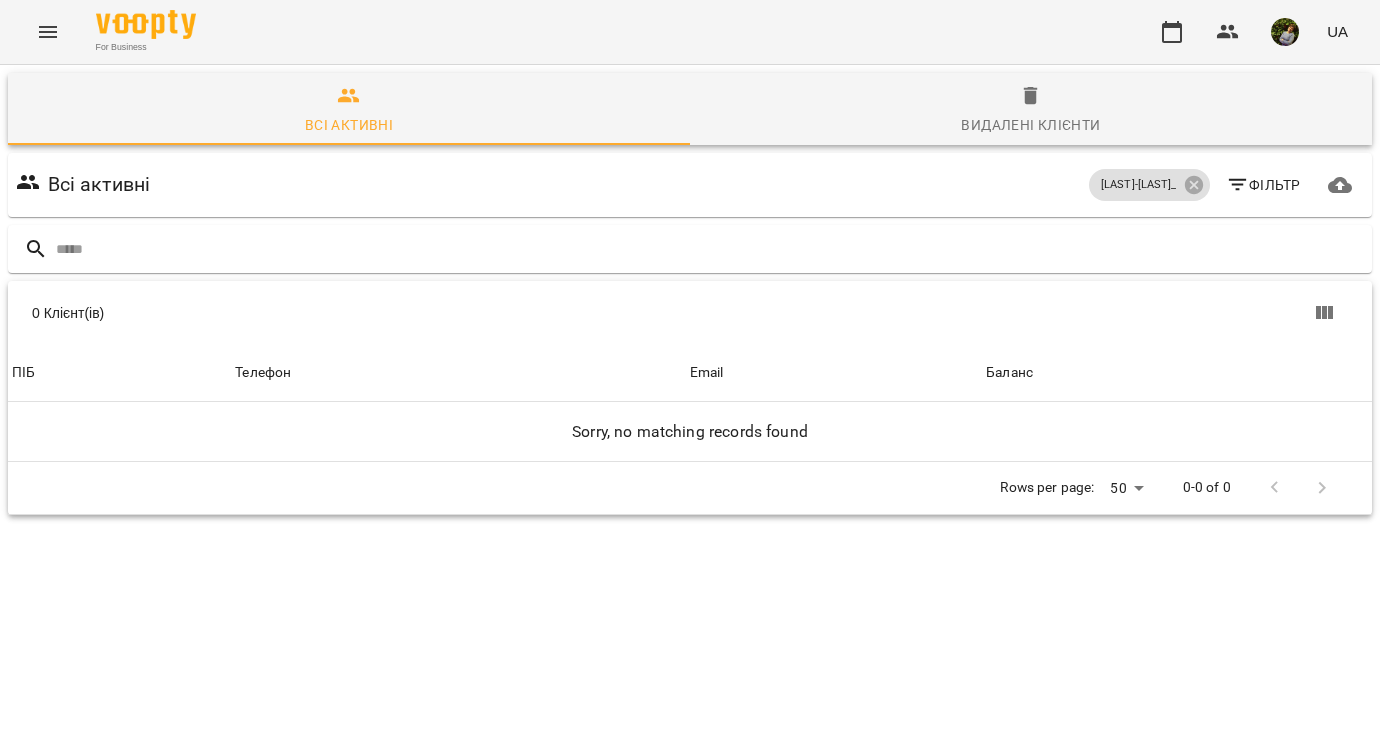 click 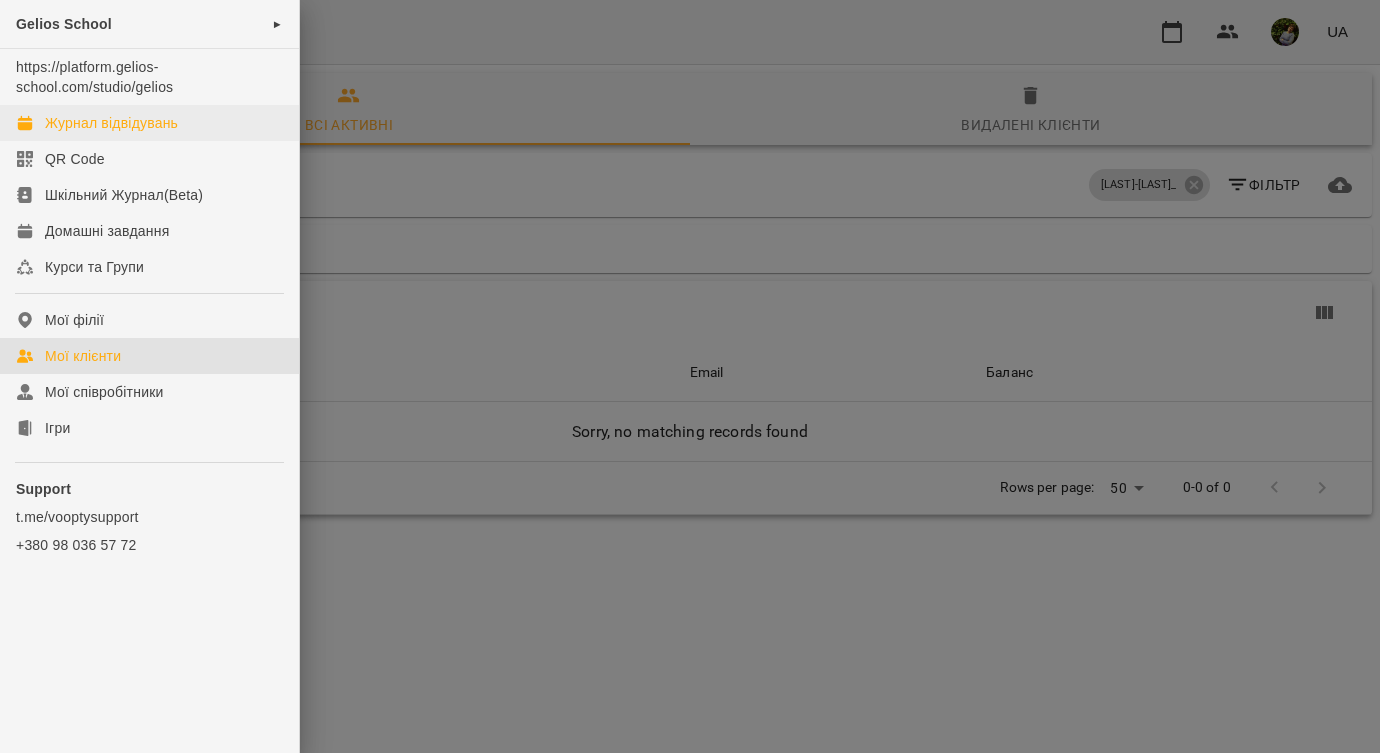 click on "Журнал відвідувань" at bounding box center [111, 123] 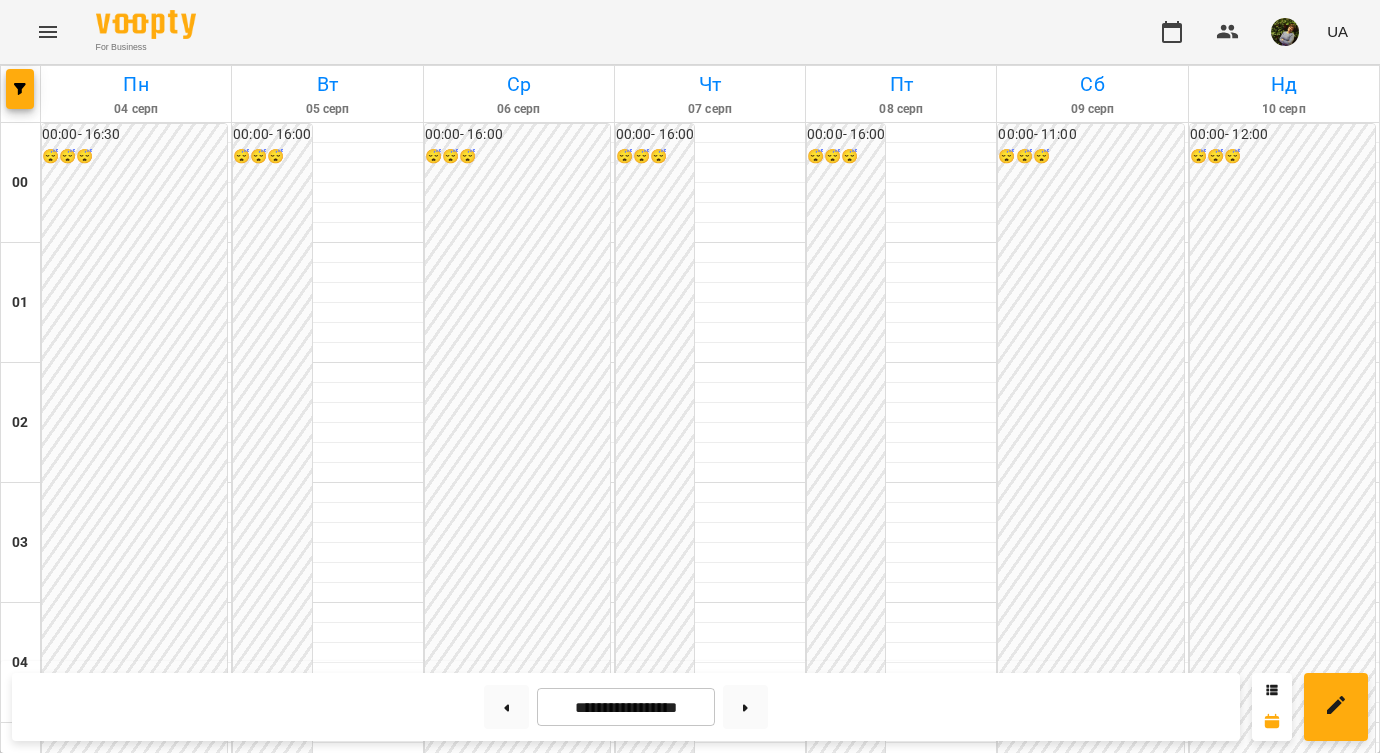 scroll, scrollTop: 1032, scrollLeft: 0, axis: vertical 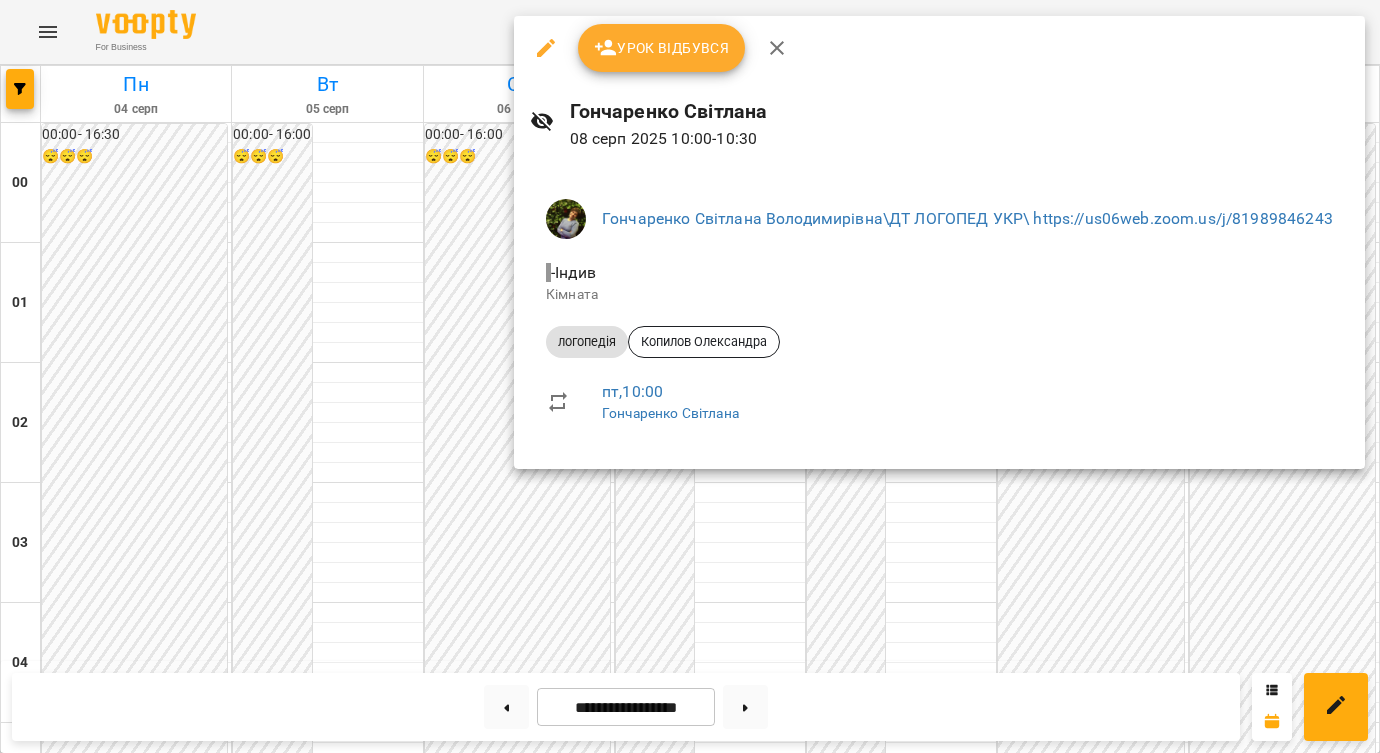 click at bounding box center (690, 376) 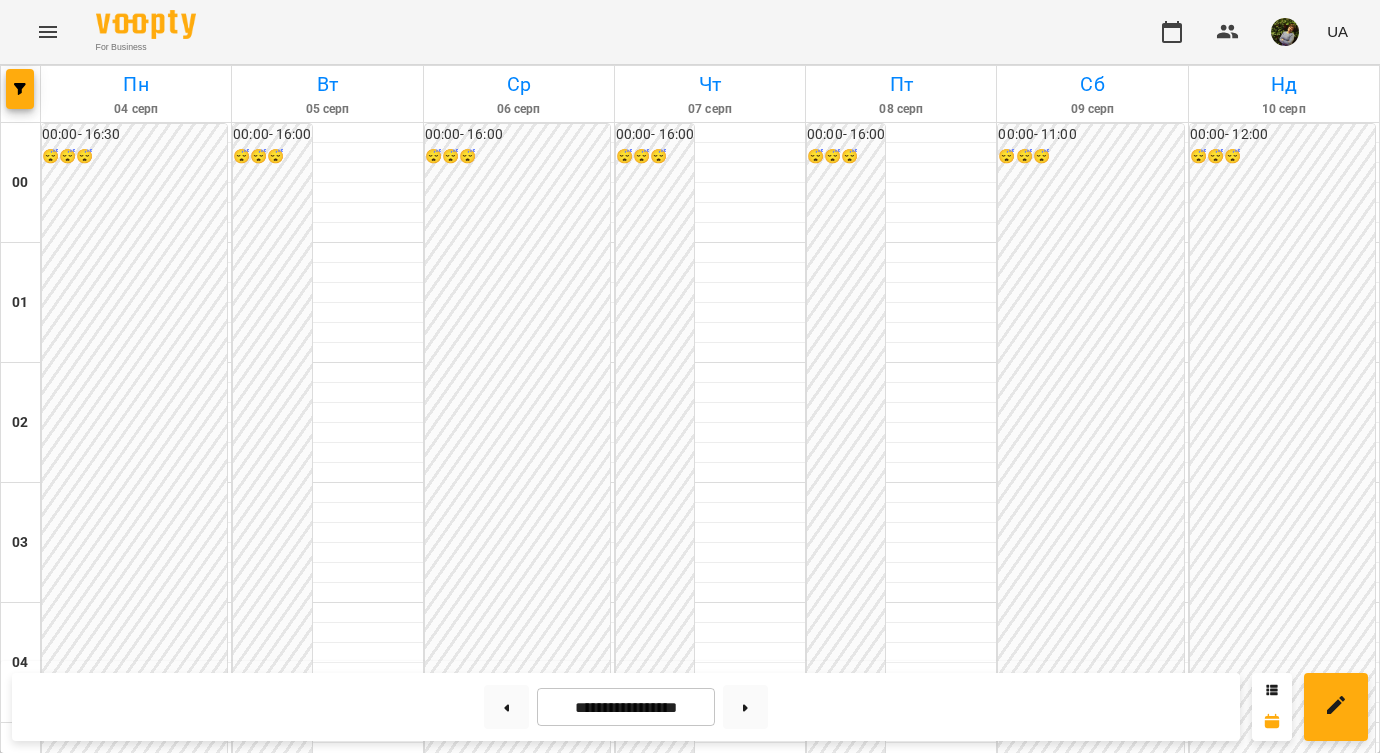 scroll, scrollTop: 1988, scrollLeft: 0, axis: vertical 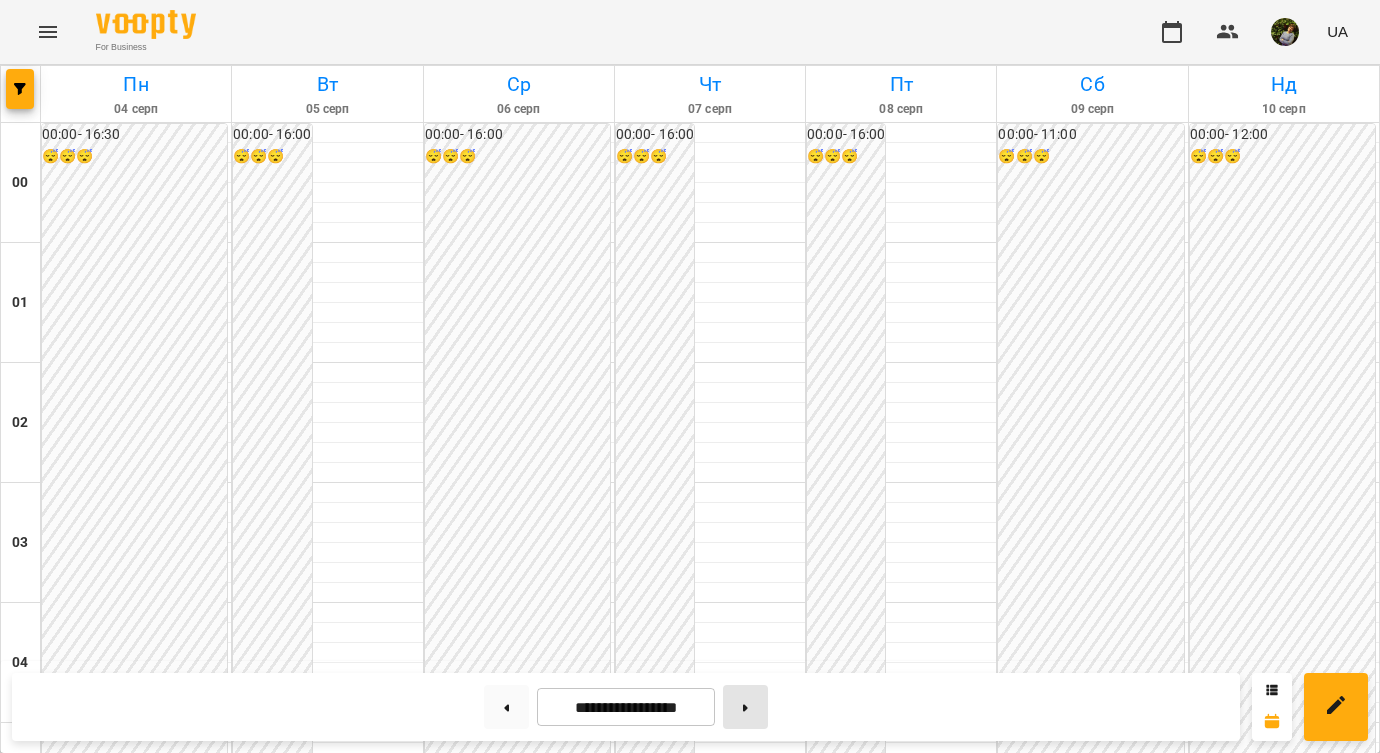 click at bounding box center [745, 707] 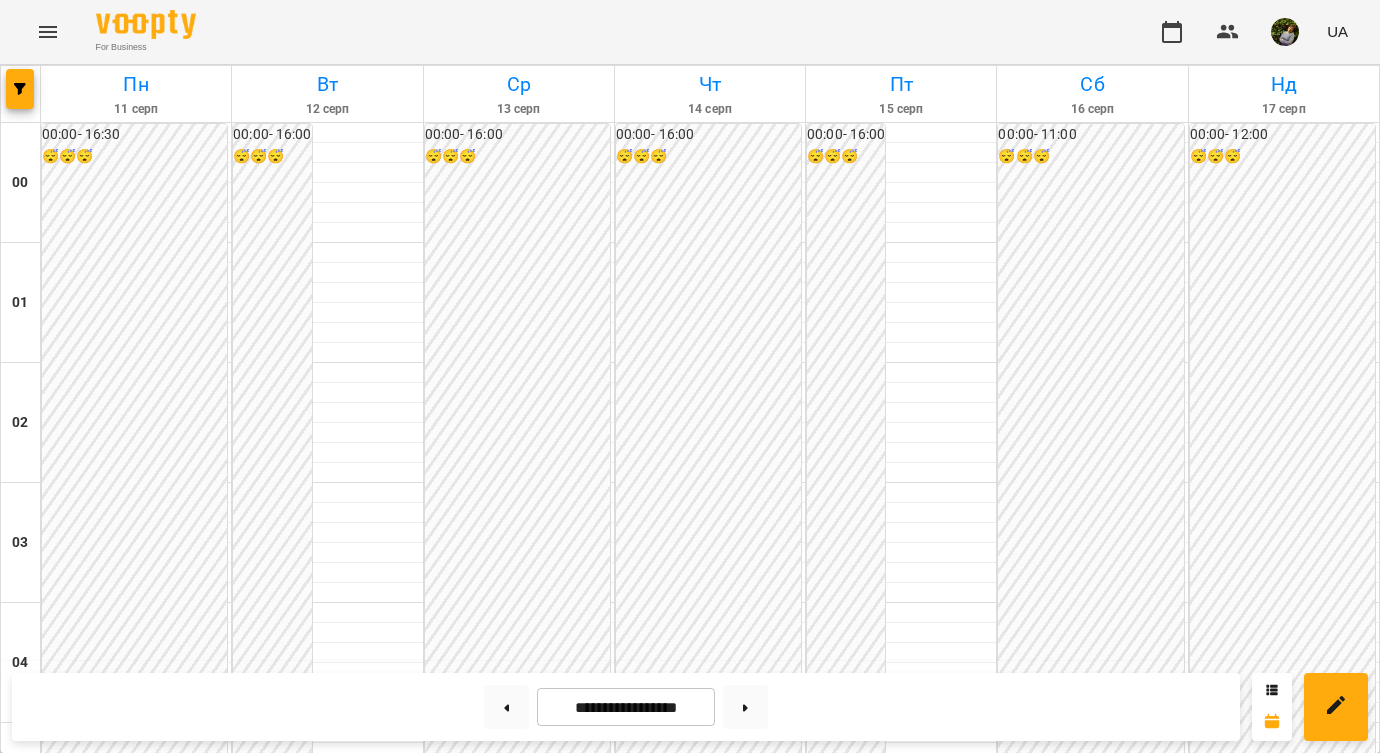 scroll, scrollTop: 1916, scrollLeft: 0, axis: vertical 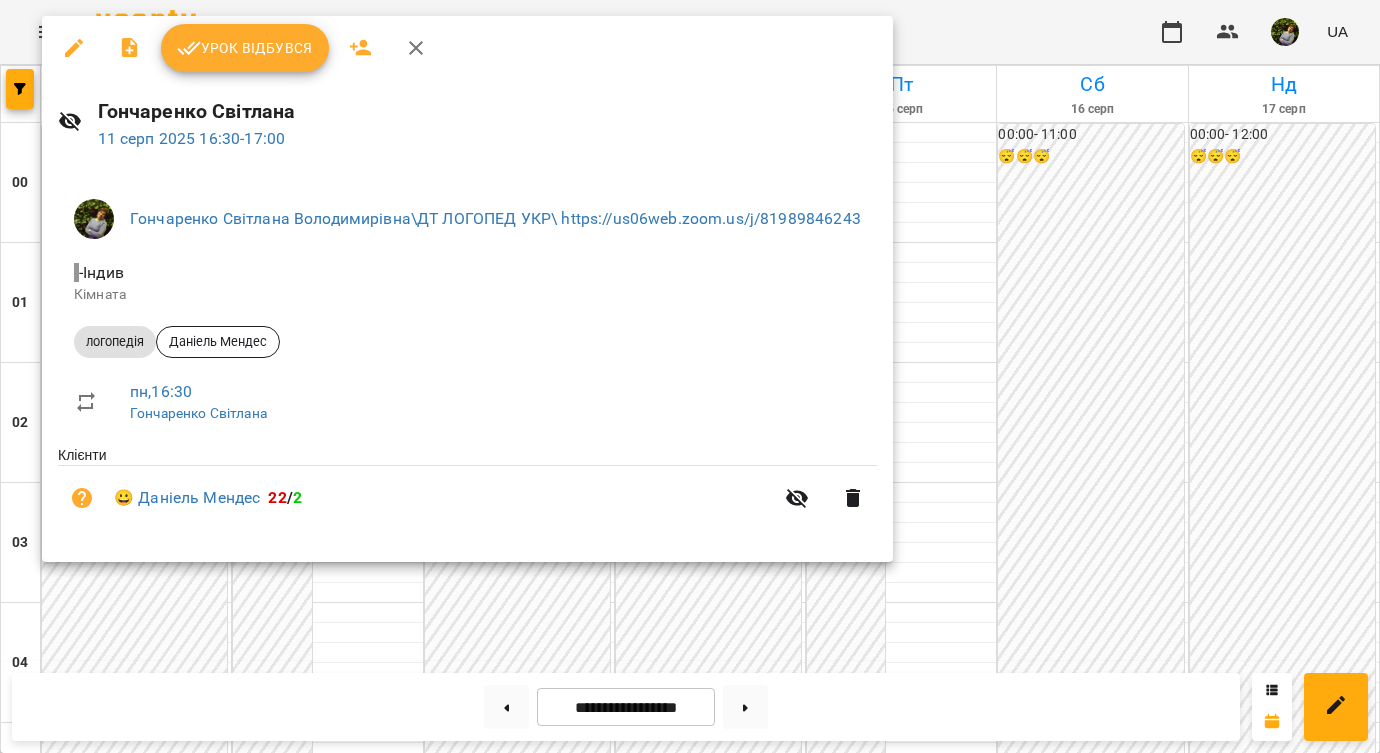 click at bounding box center [690, 376] 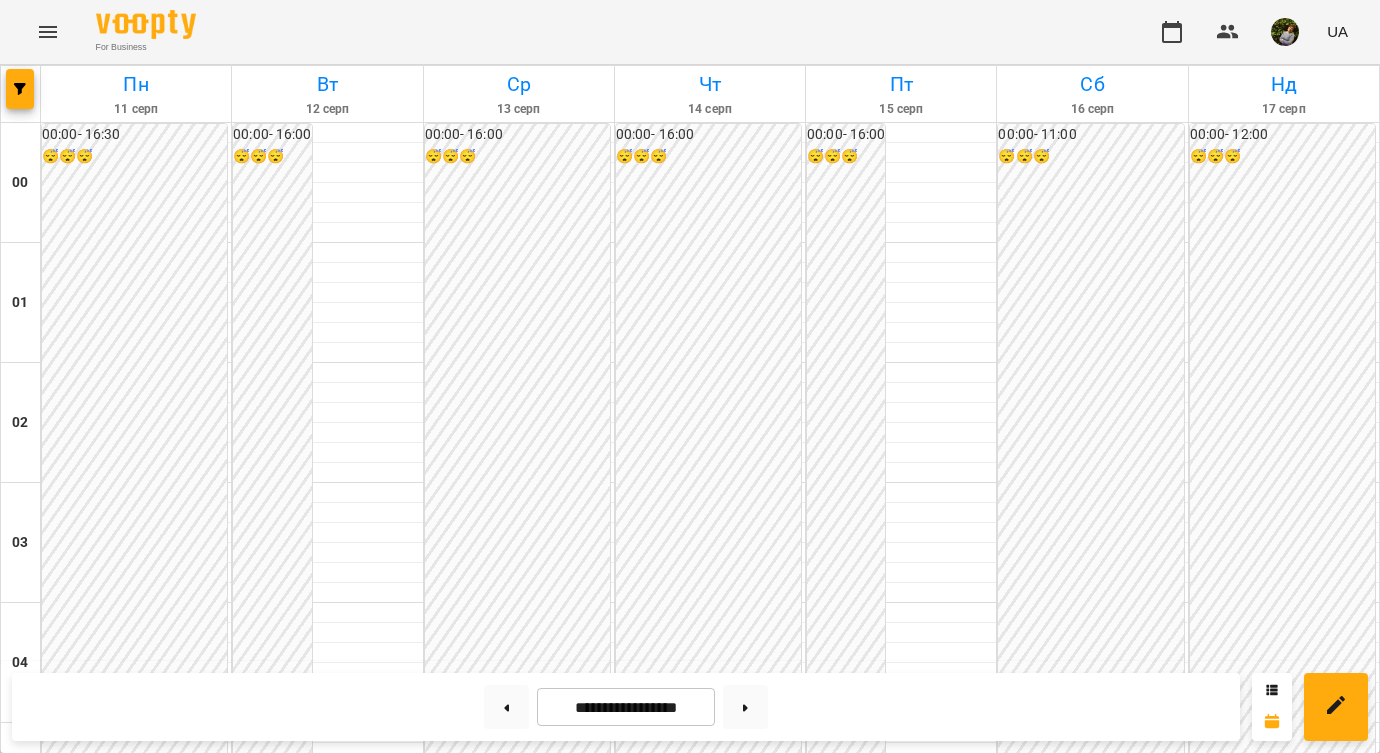 click at bounding box center (73, 2238) 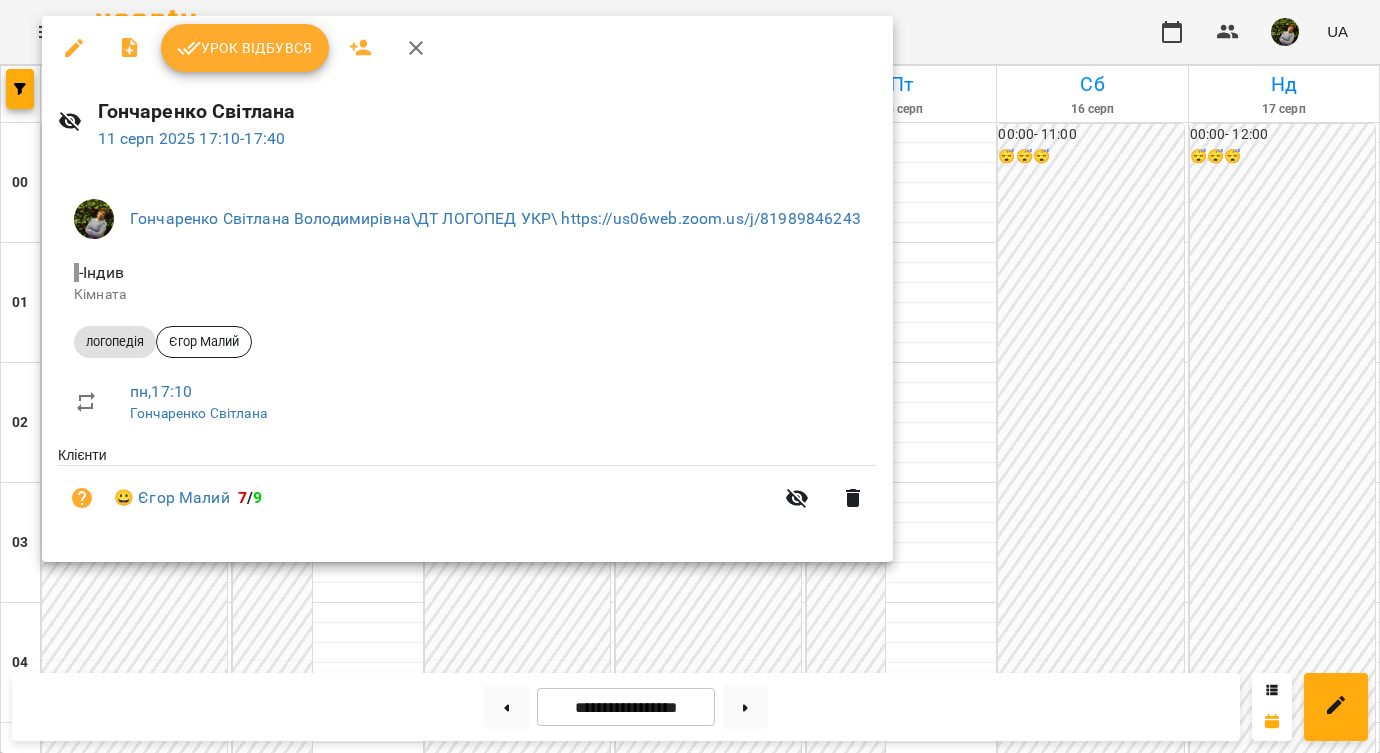 click at bounding box center (690, 376) 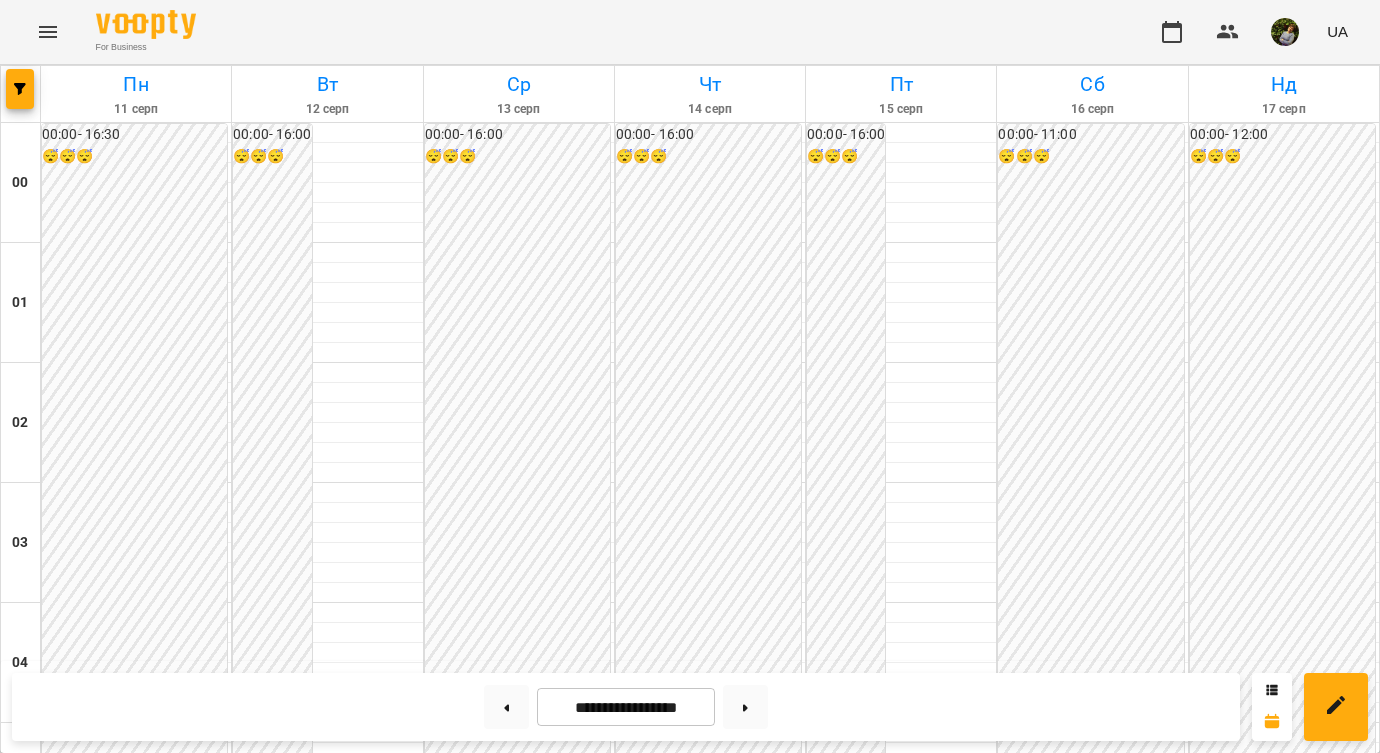 click on "17:10" at bounding box center (162, 2199) 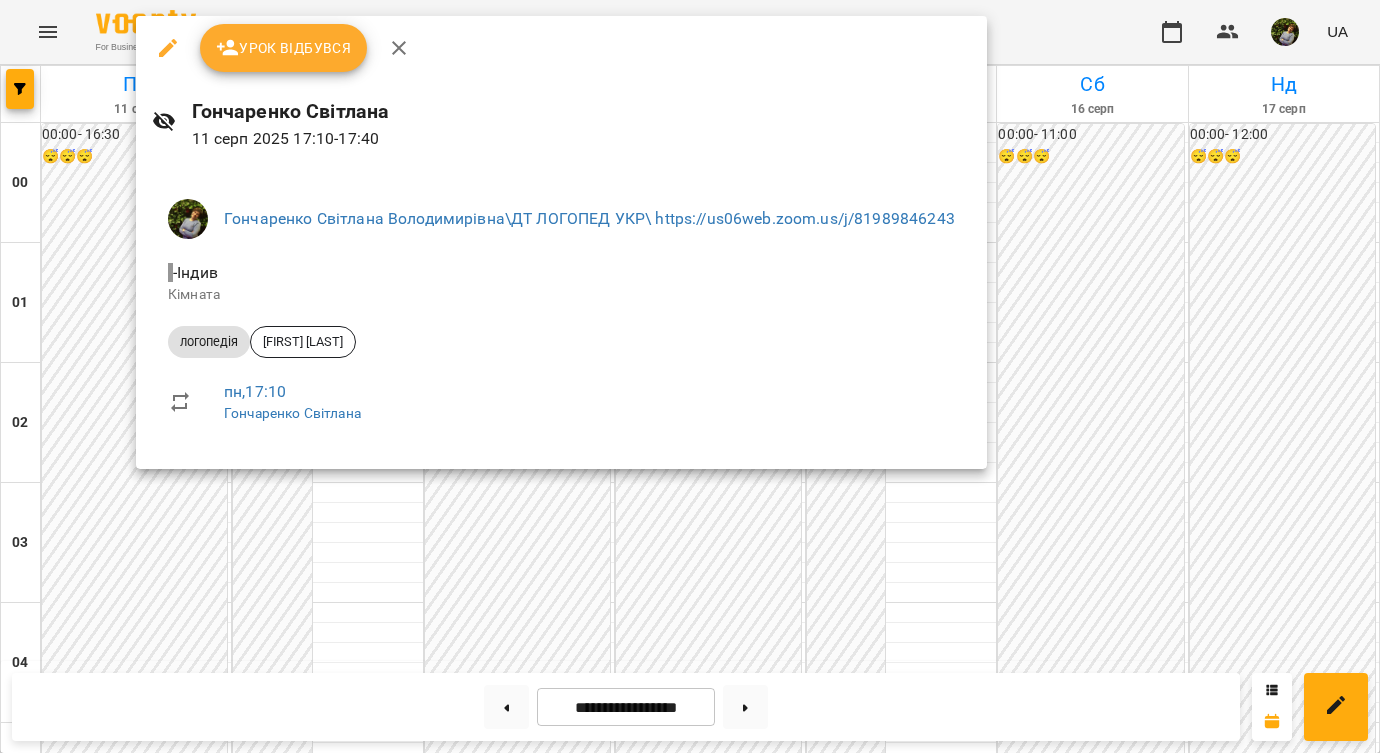 click 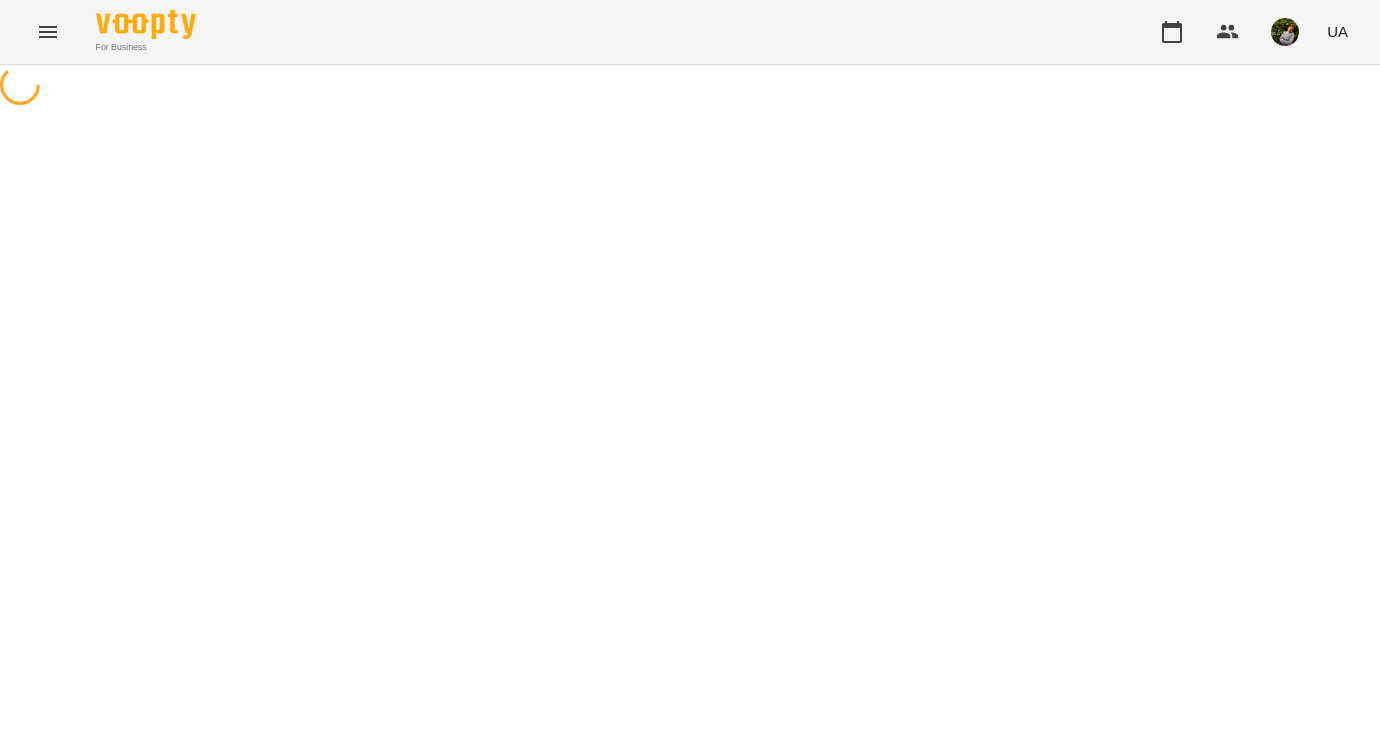 select on "*********" 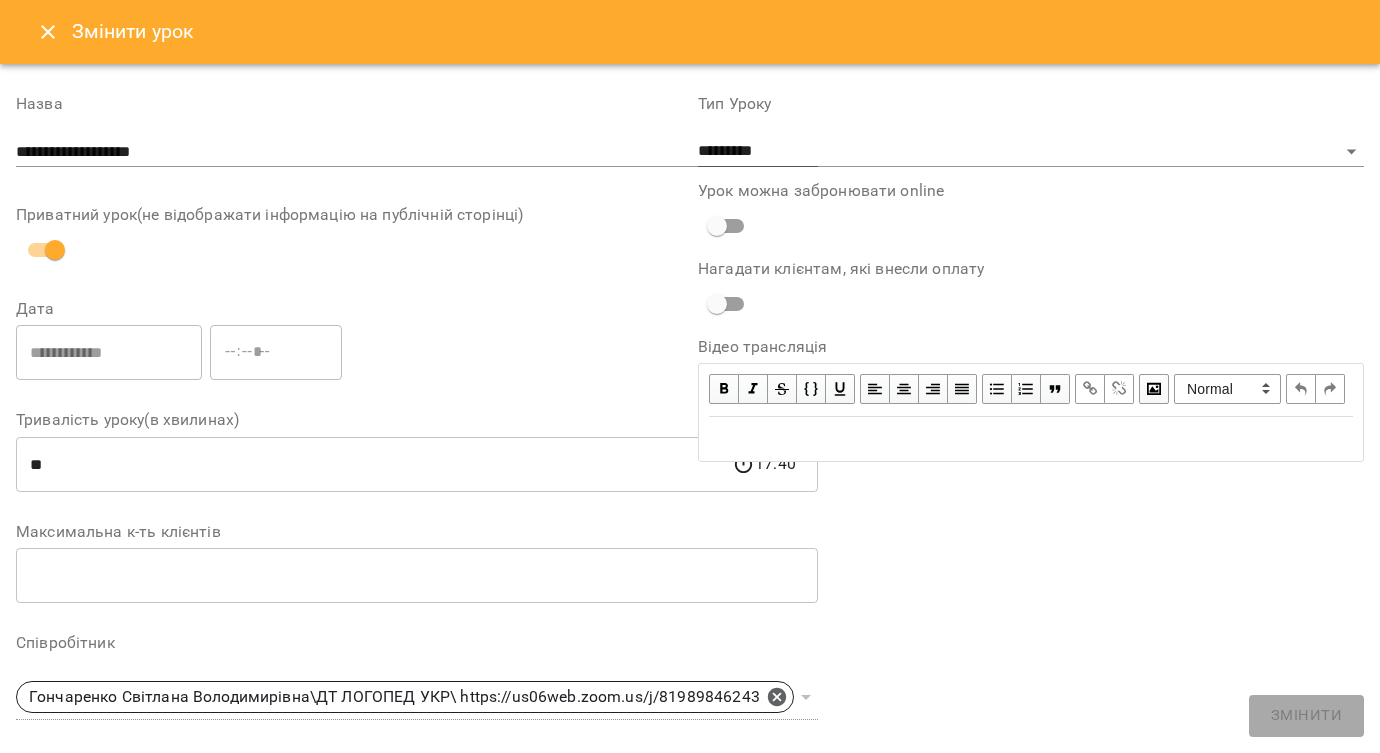 click 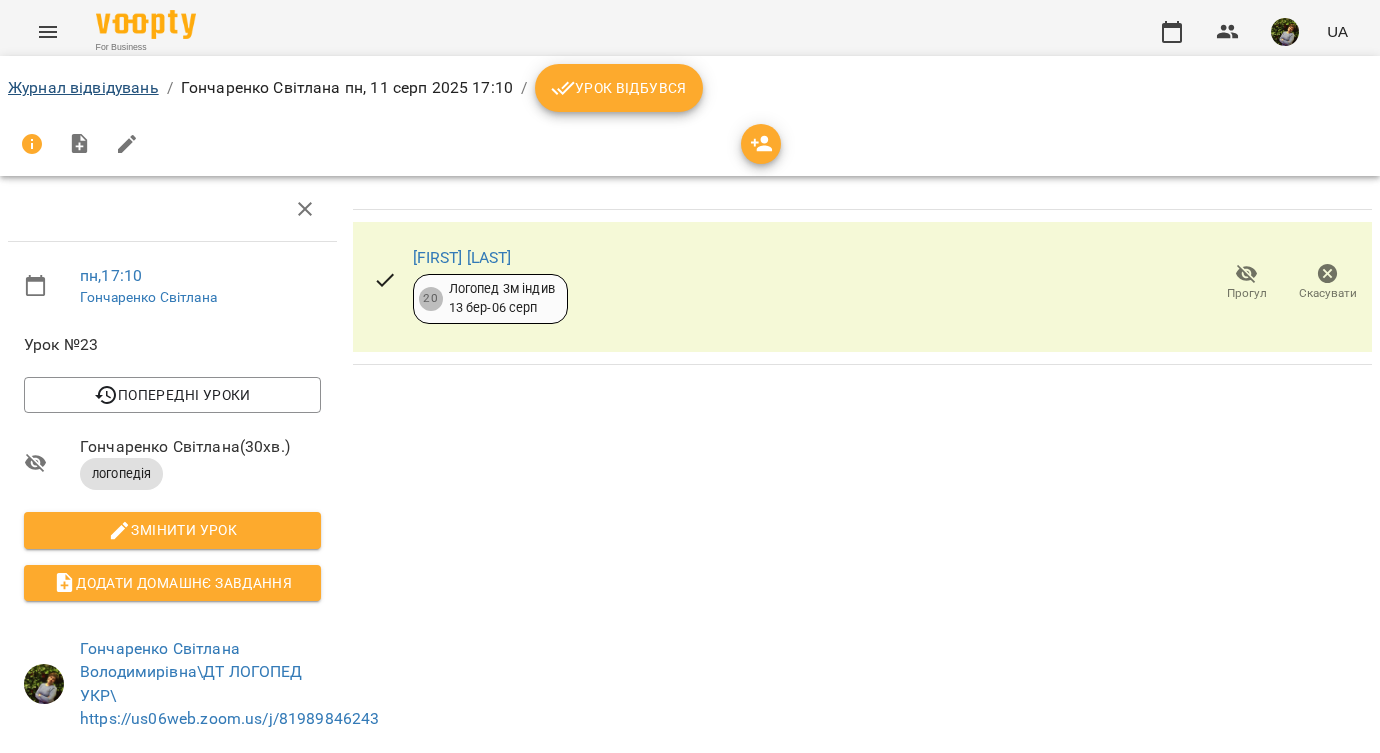 click on "Журнал відвідувань" at bounding box center [83, 87] 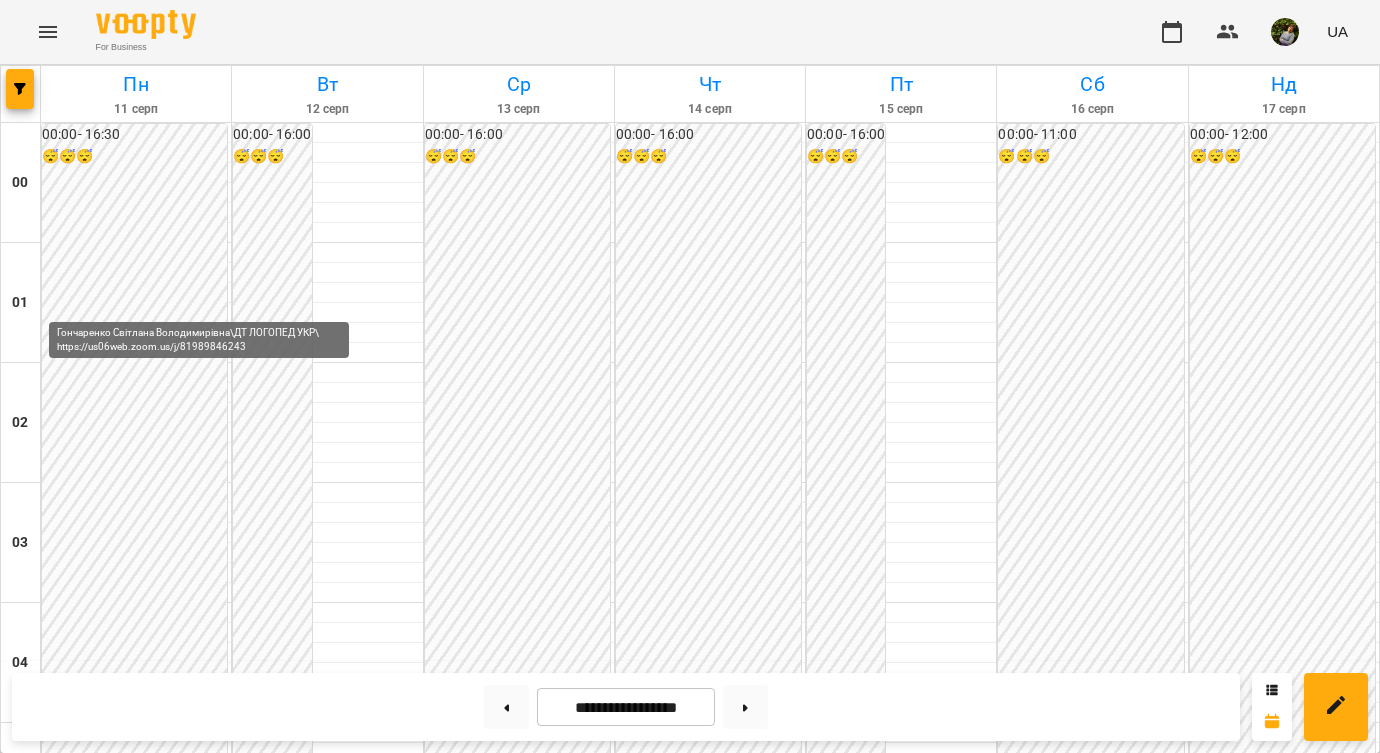 scroll, scrollTop: 1982, scrollLeft: 0, axis: vertical 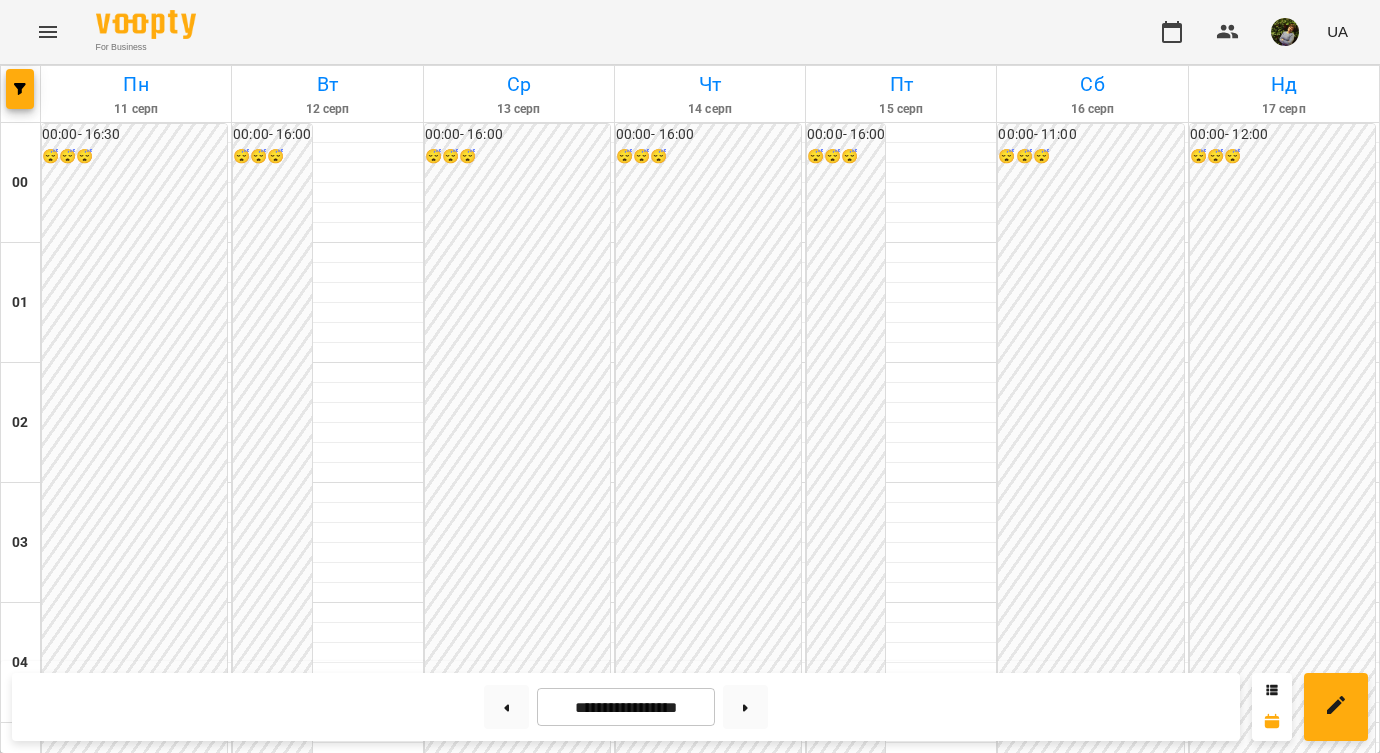 click at bounding box center [167, 2238] 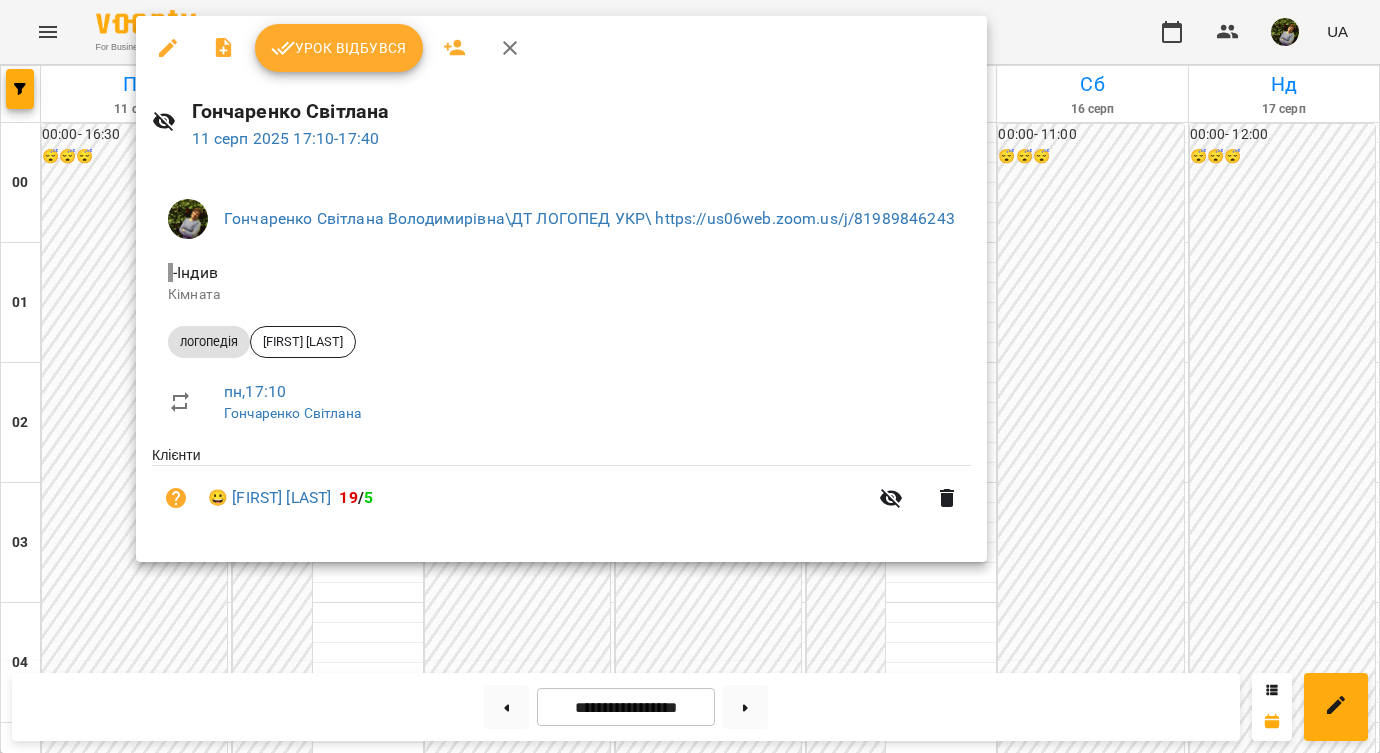 click at bounding box center (690, 376) 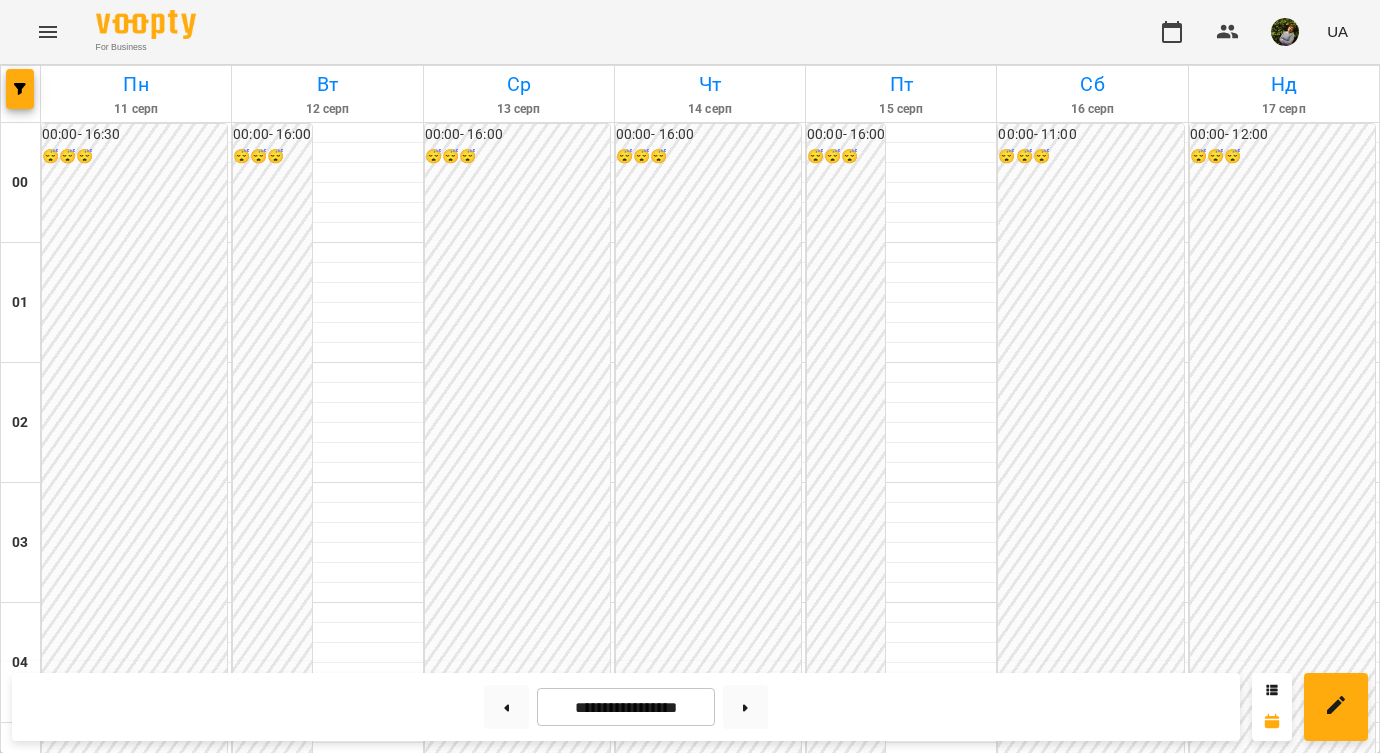 click on "індивід шч 45 хв - [LAST] [LAST]" at bounding box center [136, 2357] 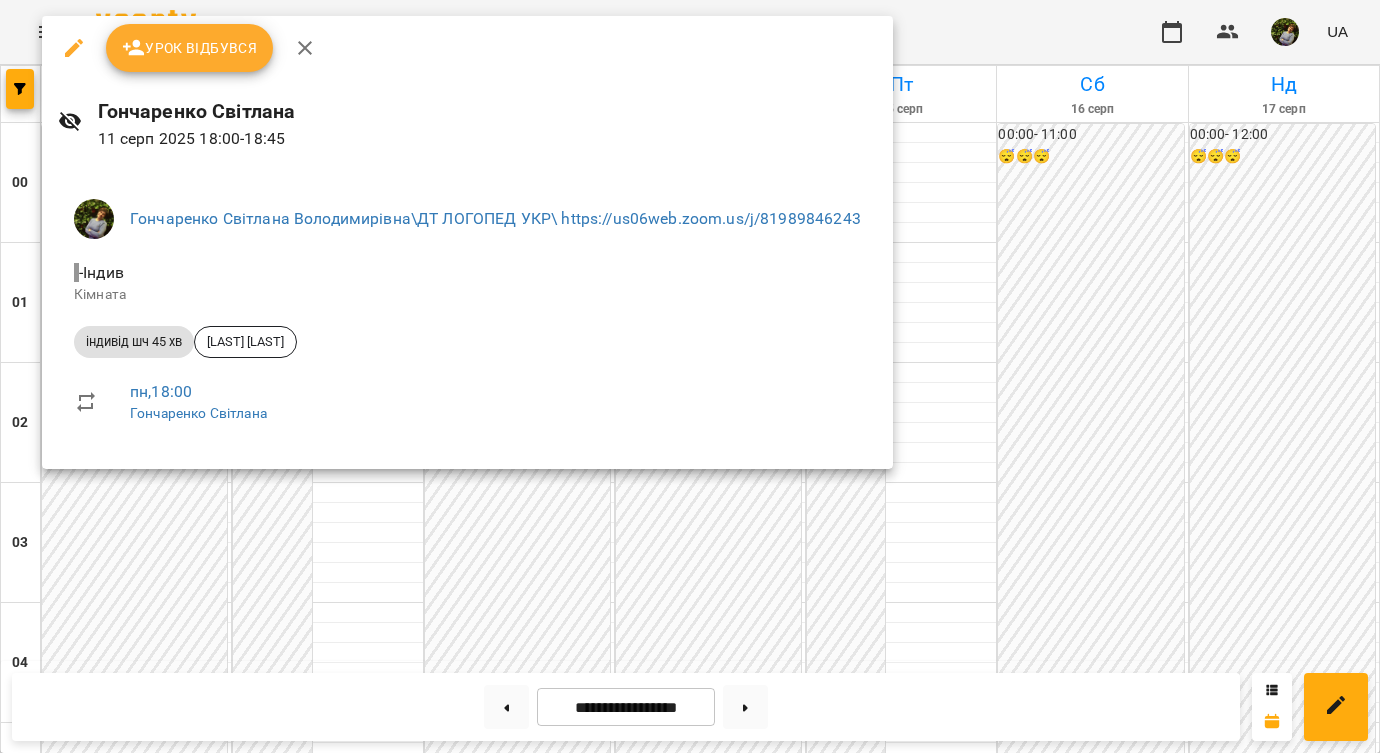 click at bounding box center [690, 376] 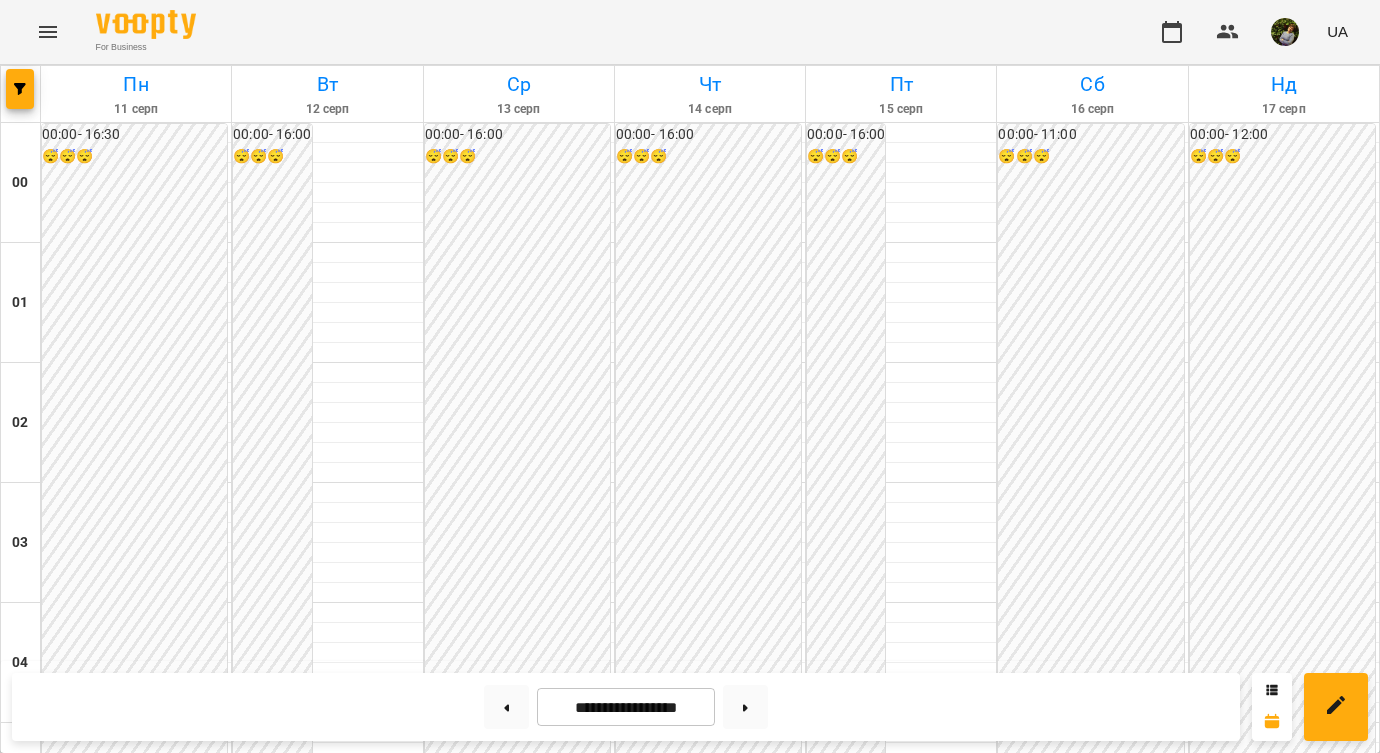 click on "індивід шч 45 хв - [LAST] [LAST]" at bounding box center [136, 2477] 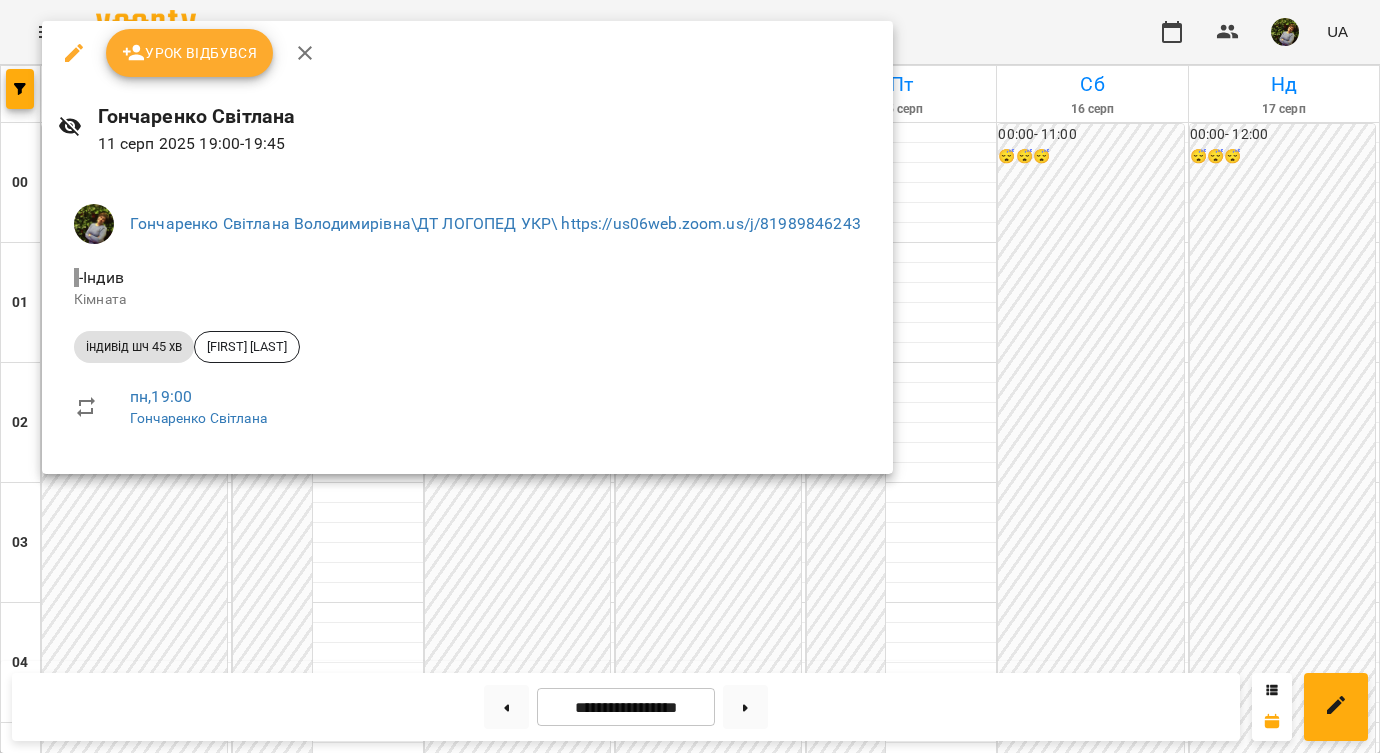 click at bounding box center [690, 376] 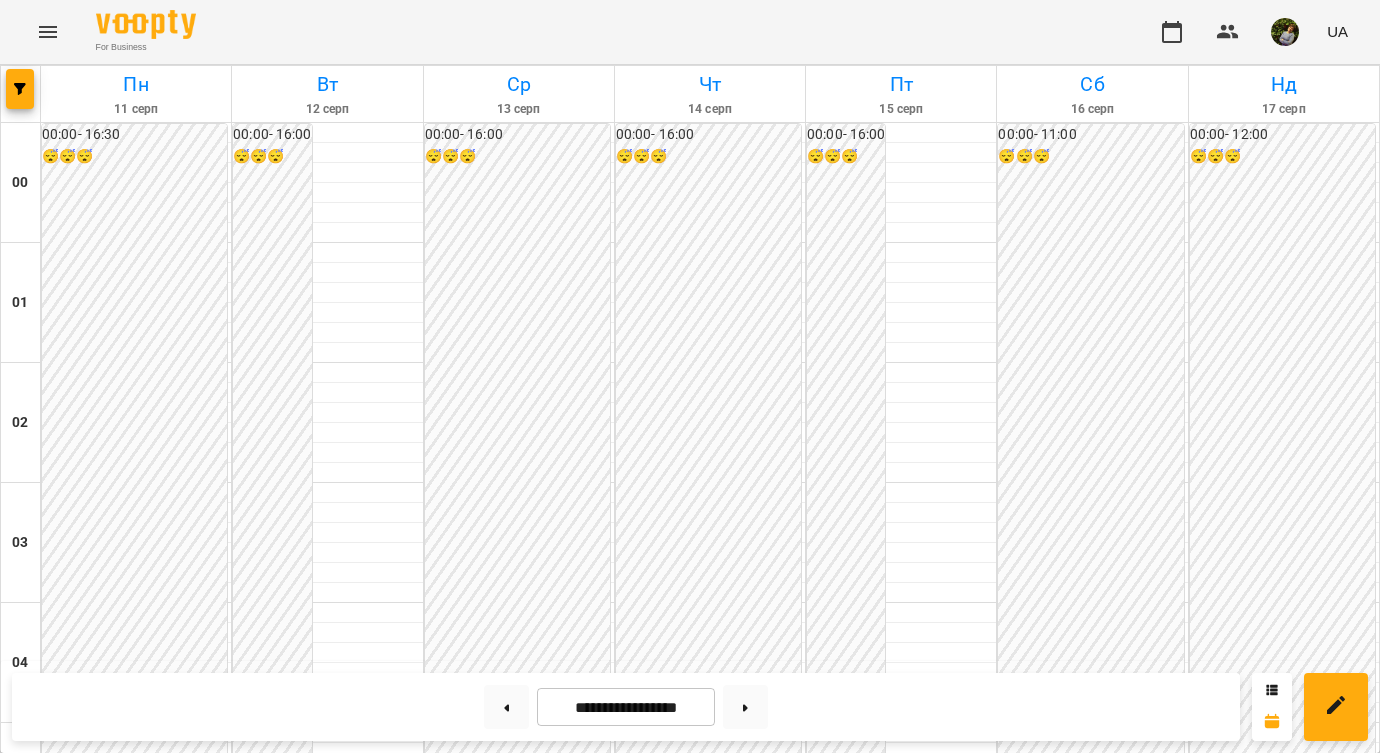 scroll, scrollTop: 1681, scrollLeft: 0, axis: vertical 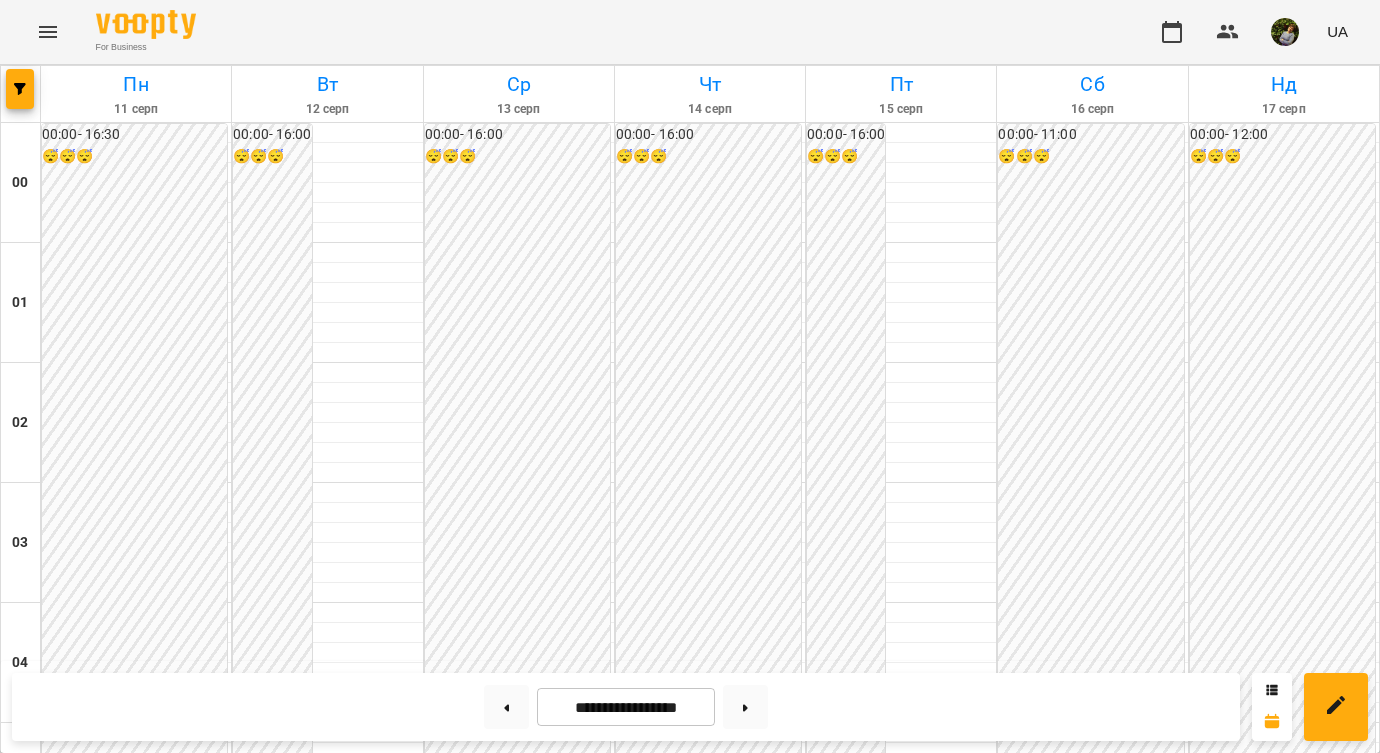 click on "індивід шч 45 хв - [LAST] [LAST]" at bounding box center (327, 2137) 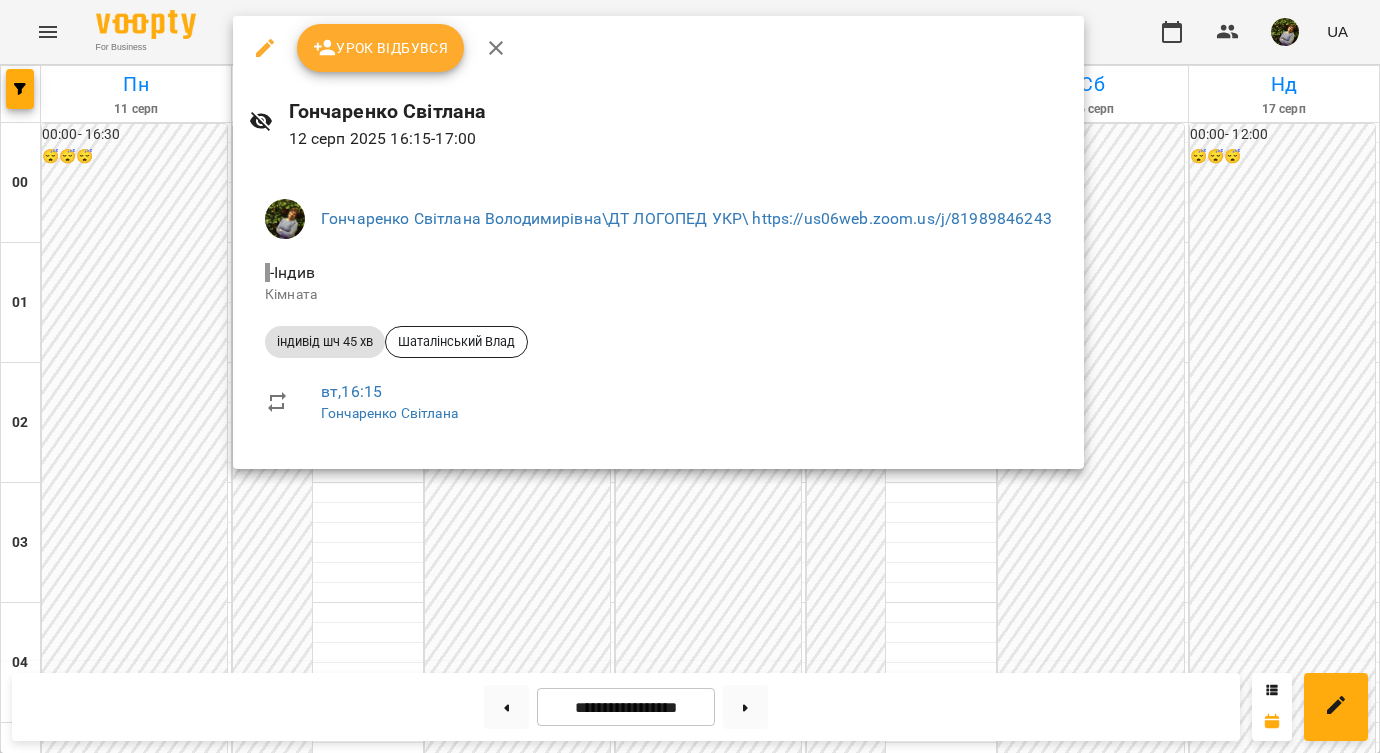click at bounding box center [690, 376] 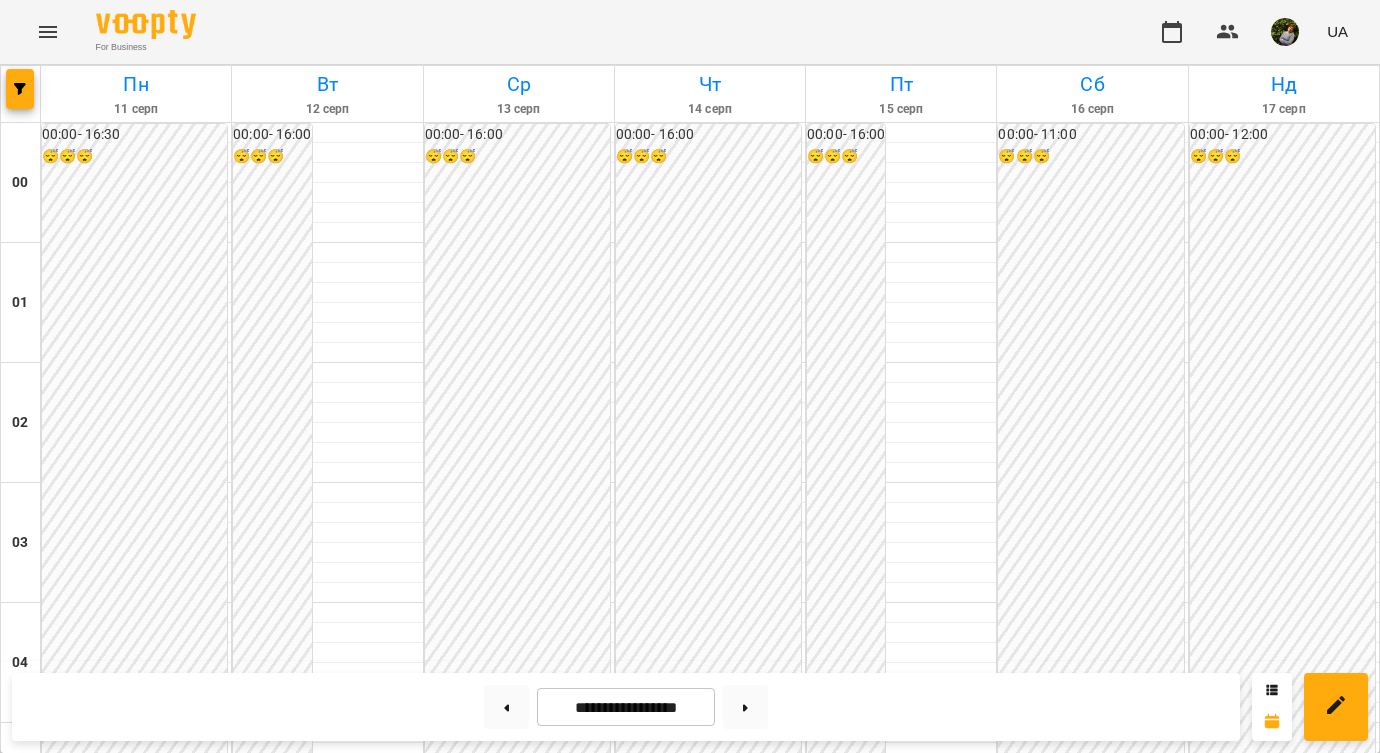 scroll, scrollTop: 1713, scrollLeft: 0, axis: vertical 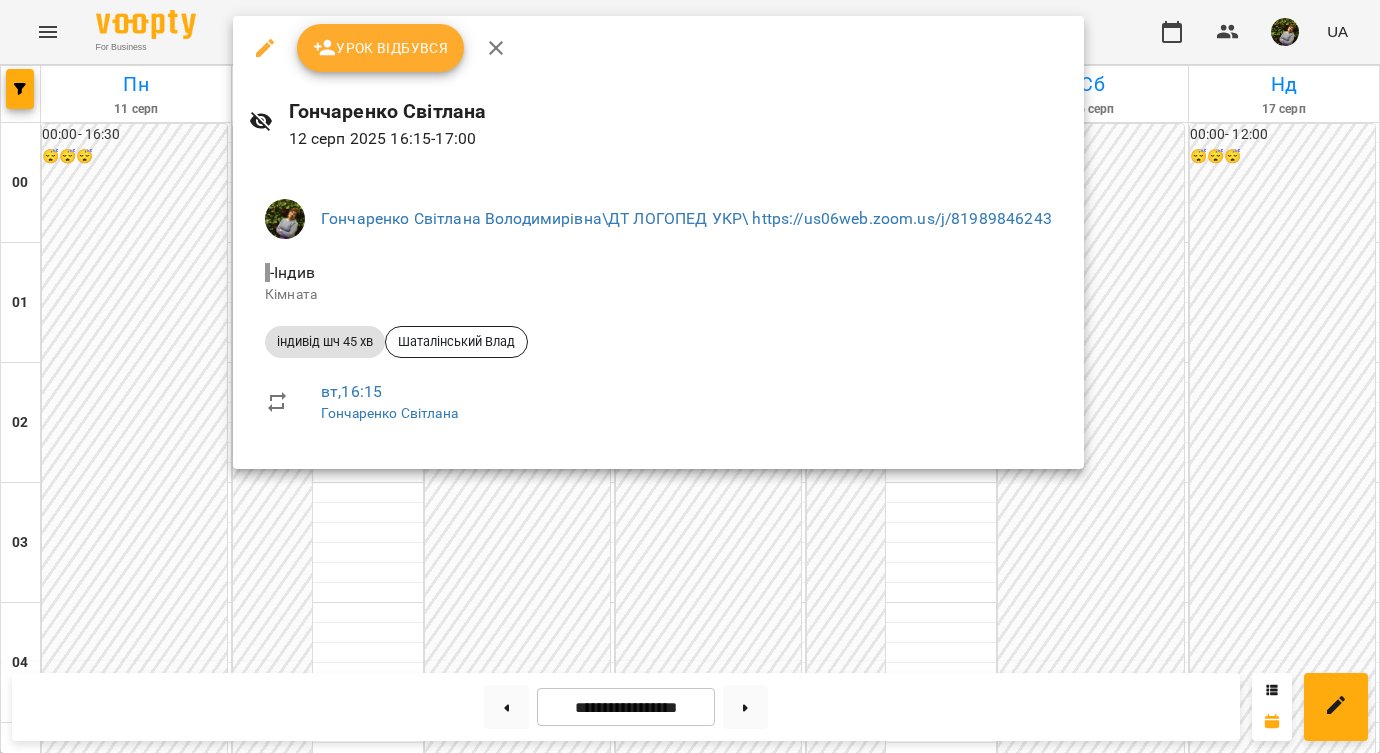 click 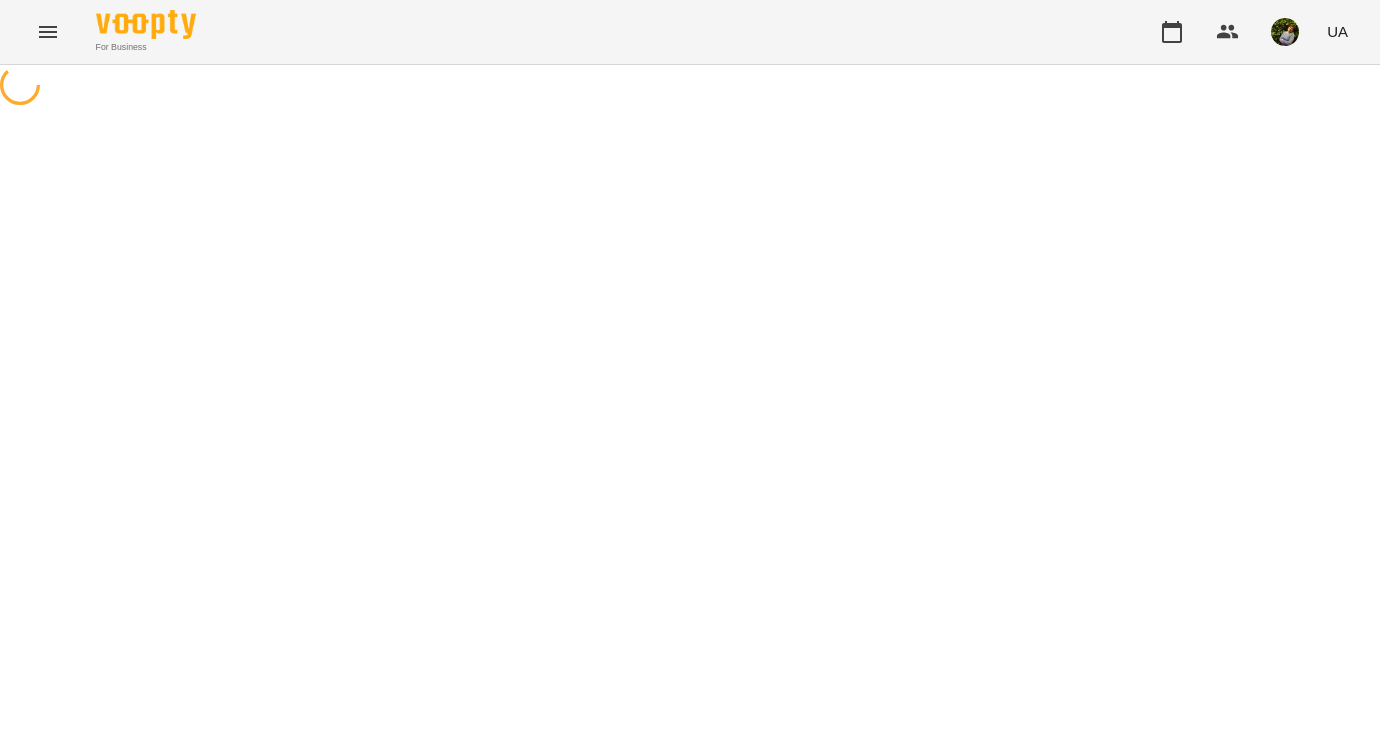select on "**********" 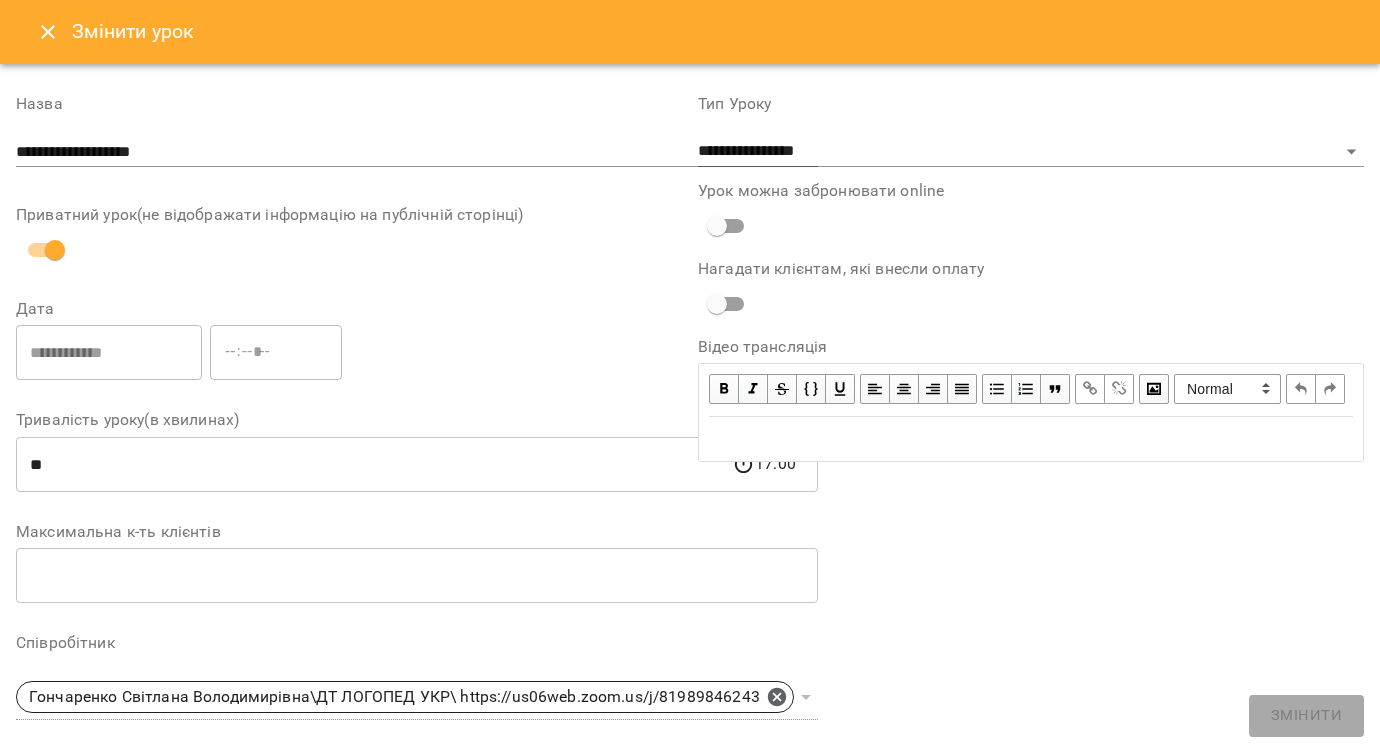 click on "Змінити урок" at bounding box center (690, 32) 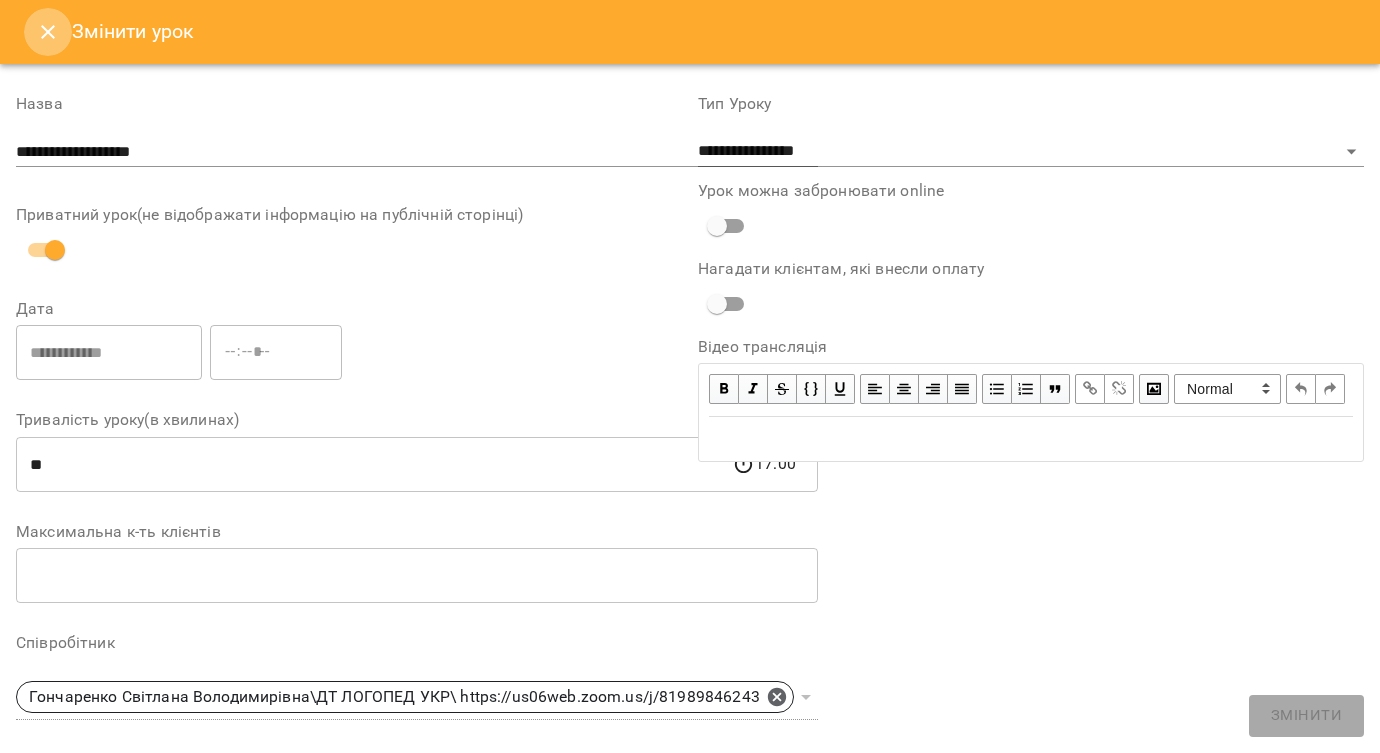 click at bounding box center [48, 32] 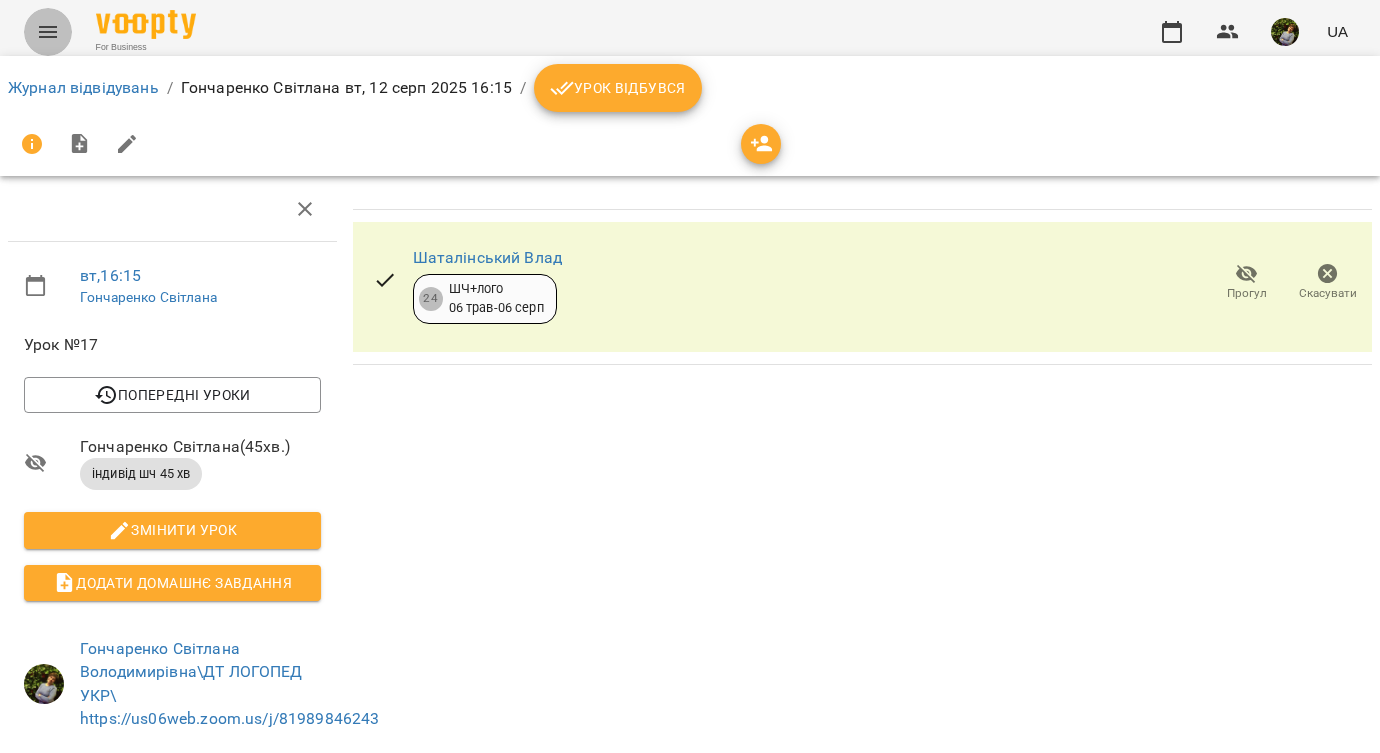 click 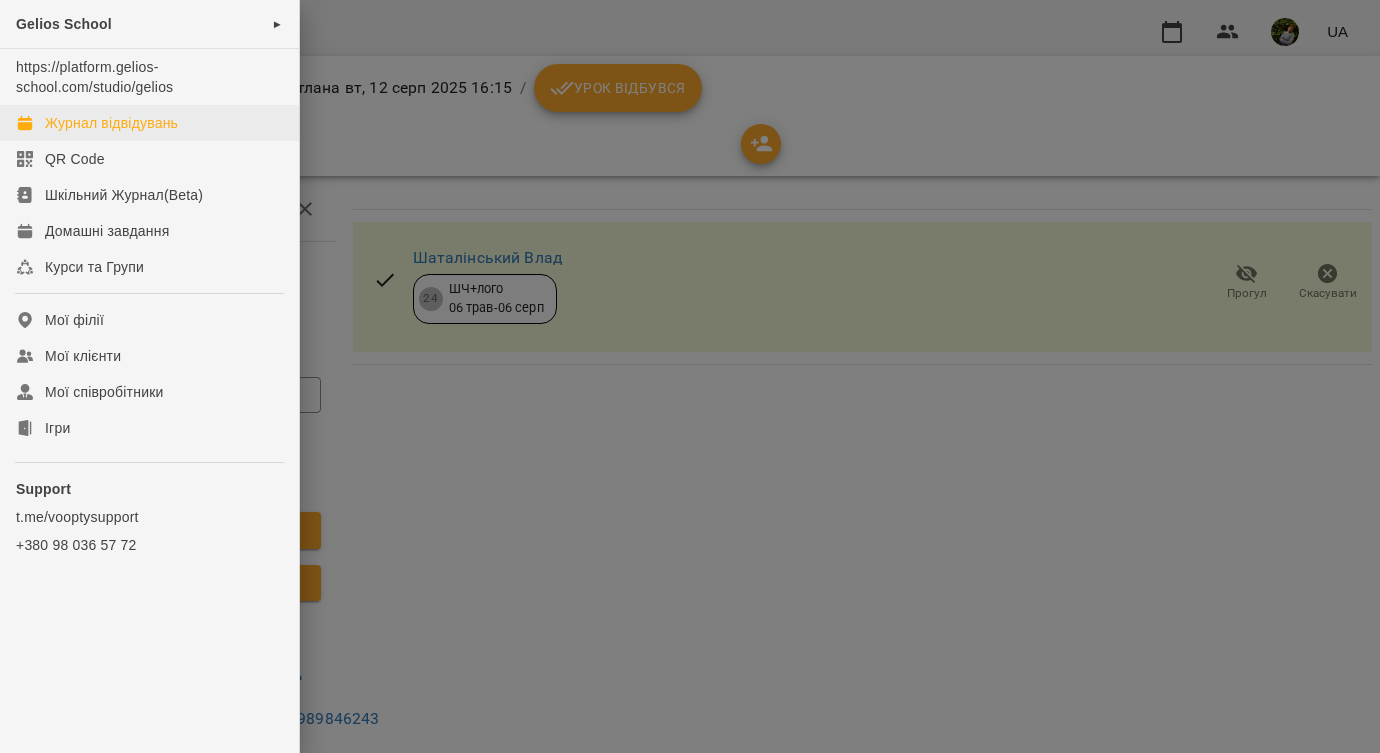 click on "Журнал відвідувань" at bounding box center (111, 123) 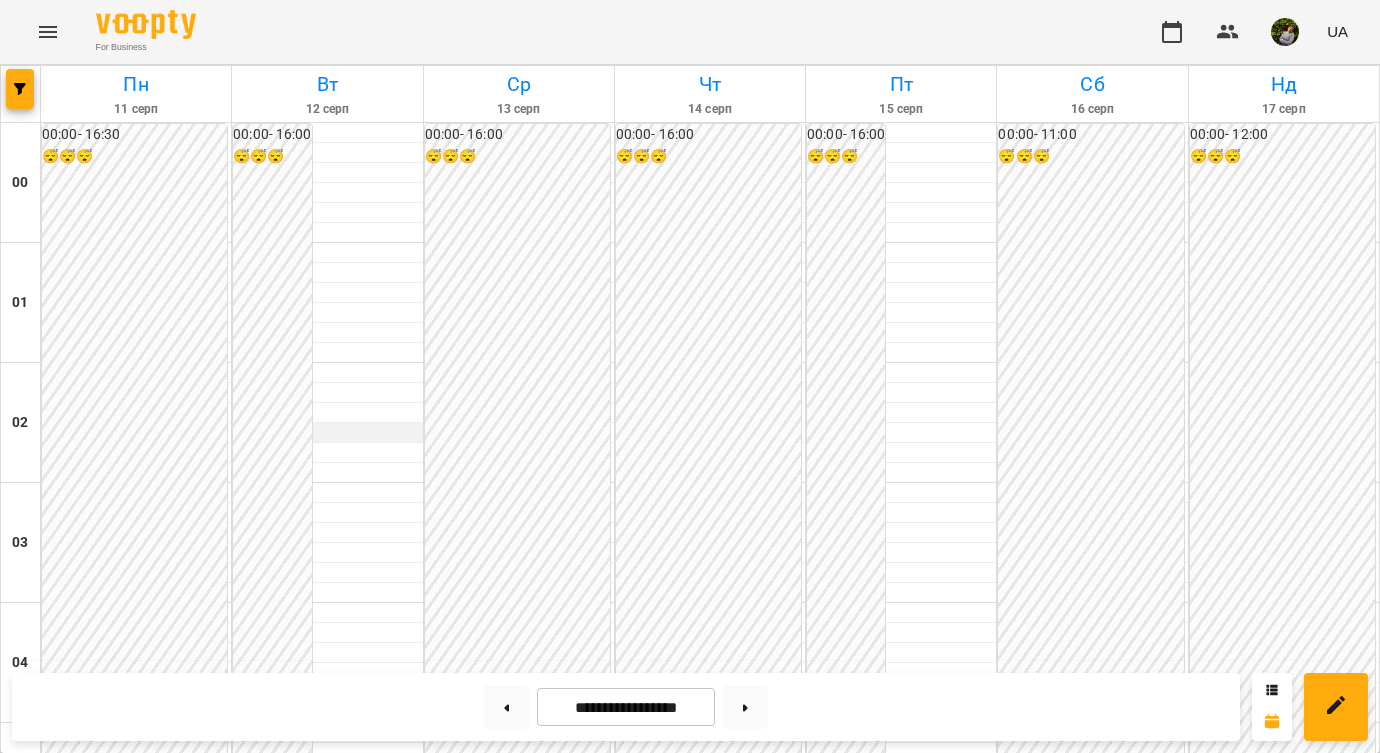 scroll, scrollTop: 1862, scrollLeft: 0, axis: vertical 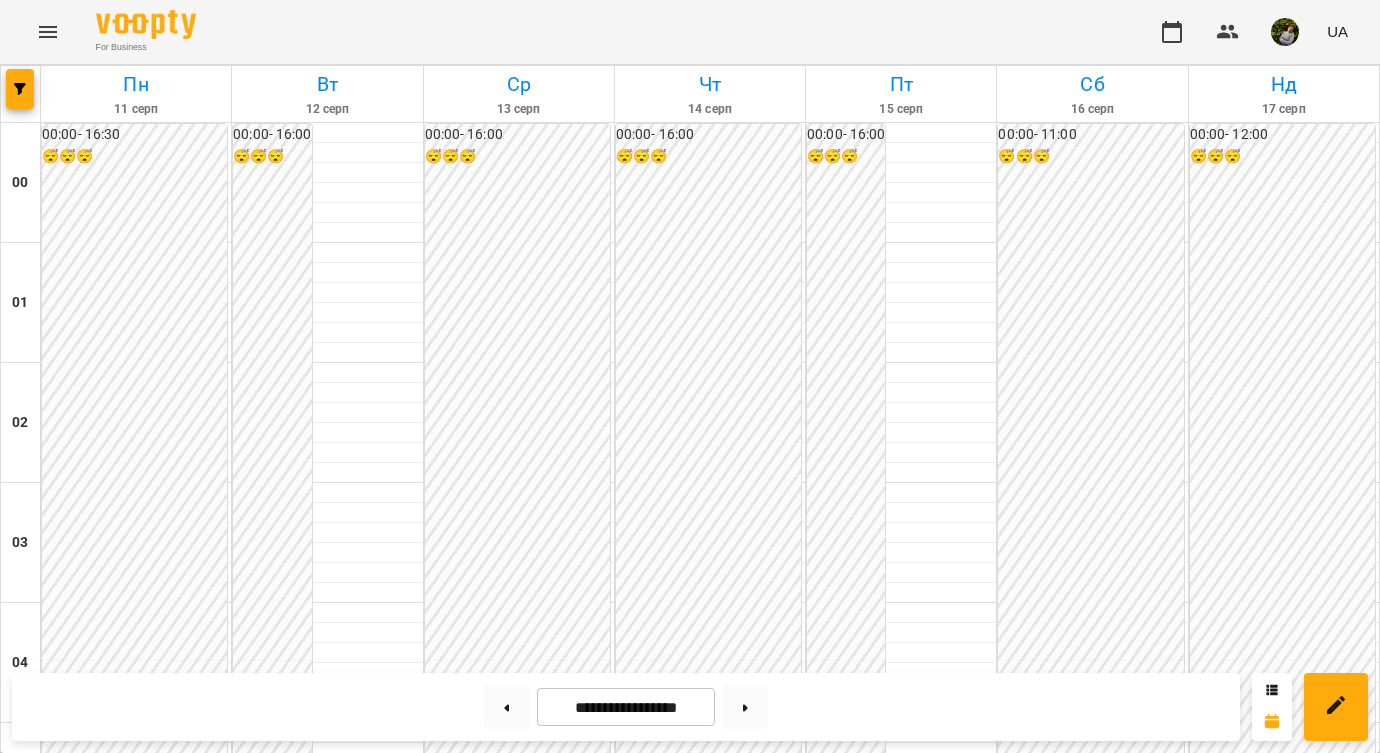 click on "Шаталінський Влад" at bounding box center (316, 2125) 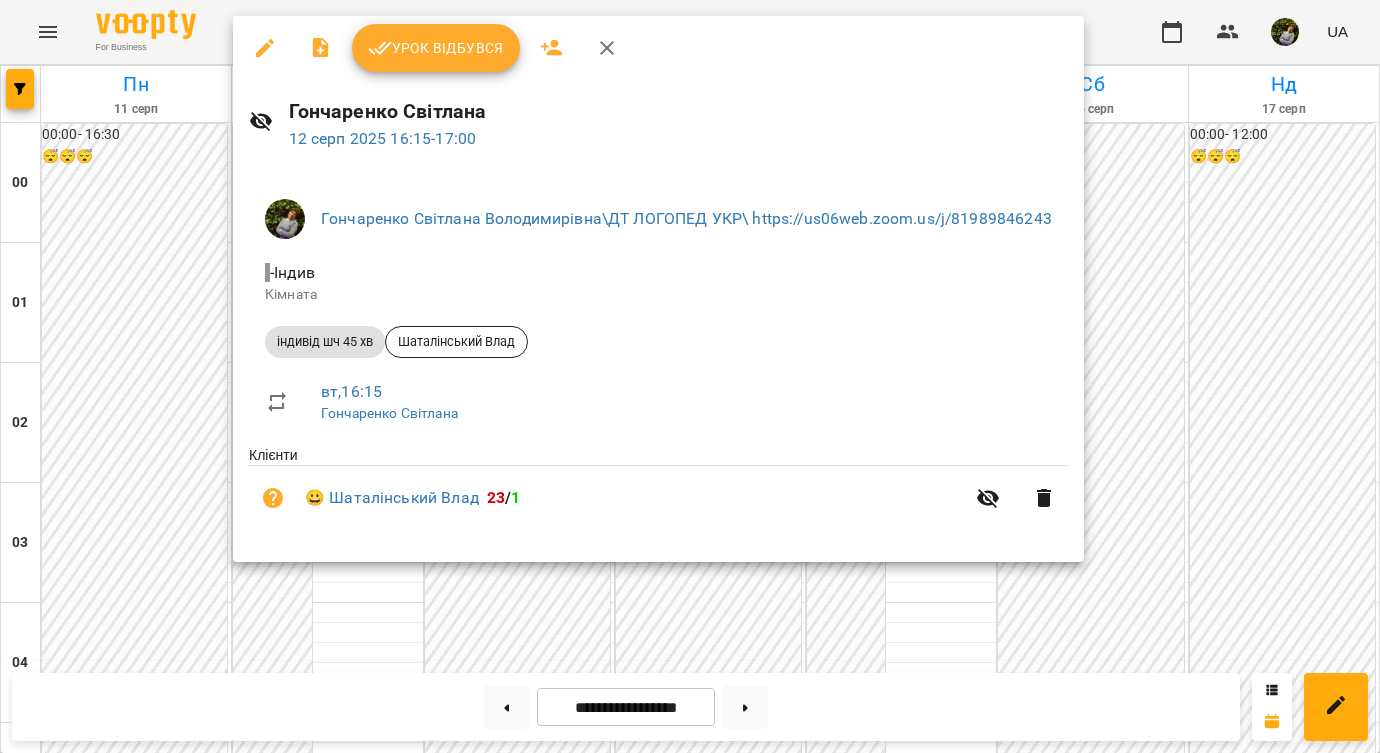 click at bounding box center (690, 376) 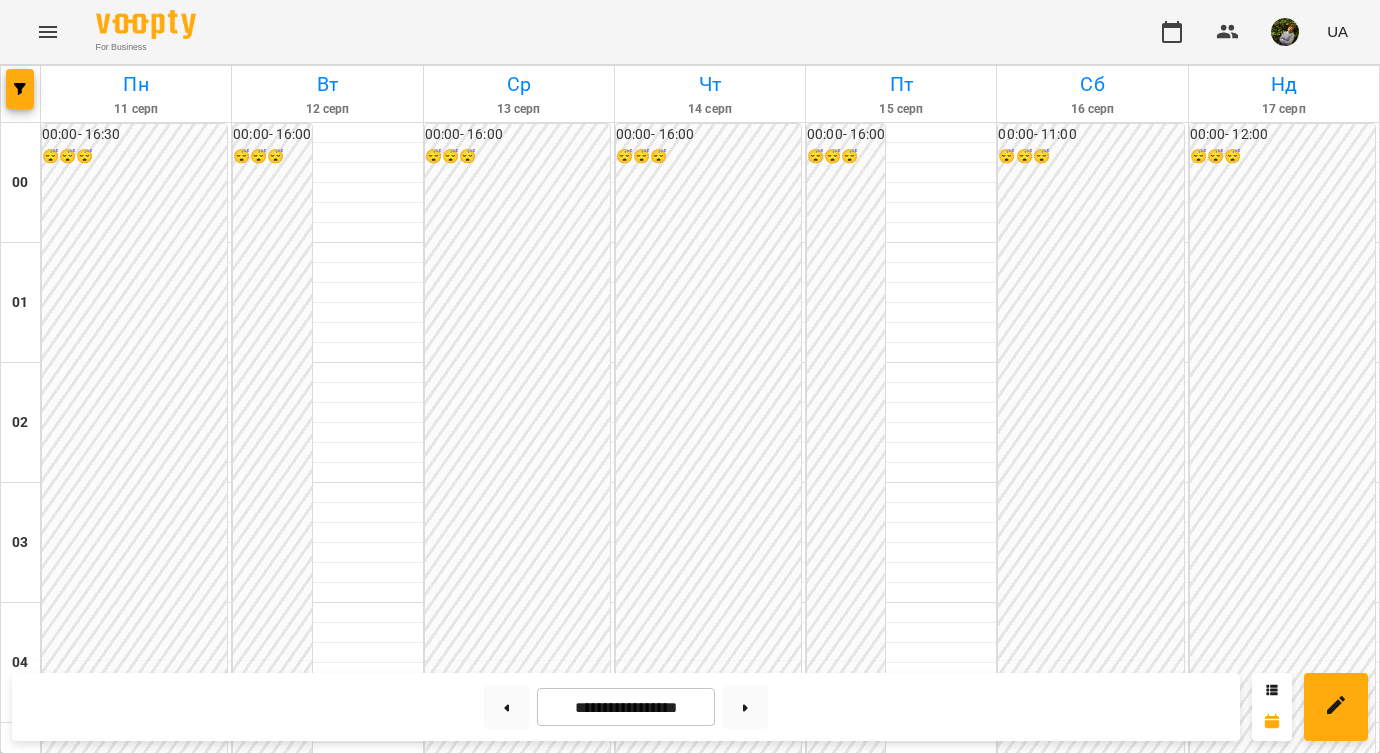 scroll, scrollTop: 967, scrollLeft: 0, axis: vertical 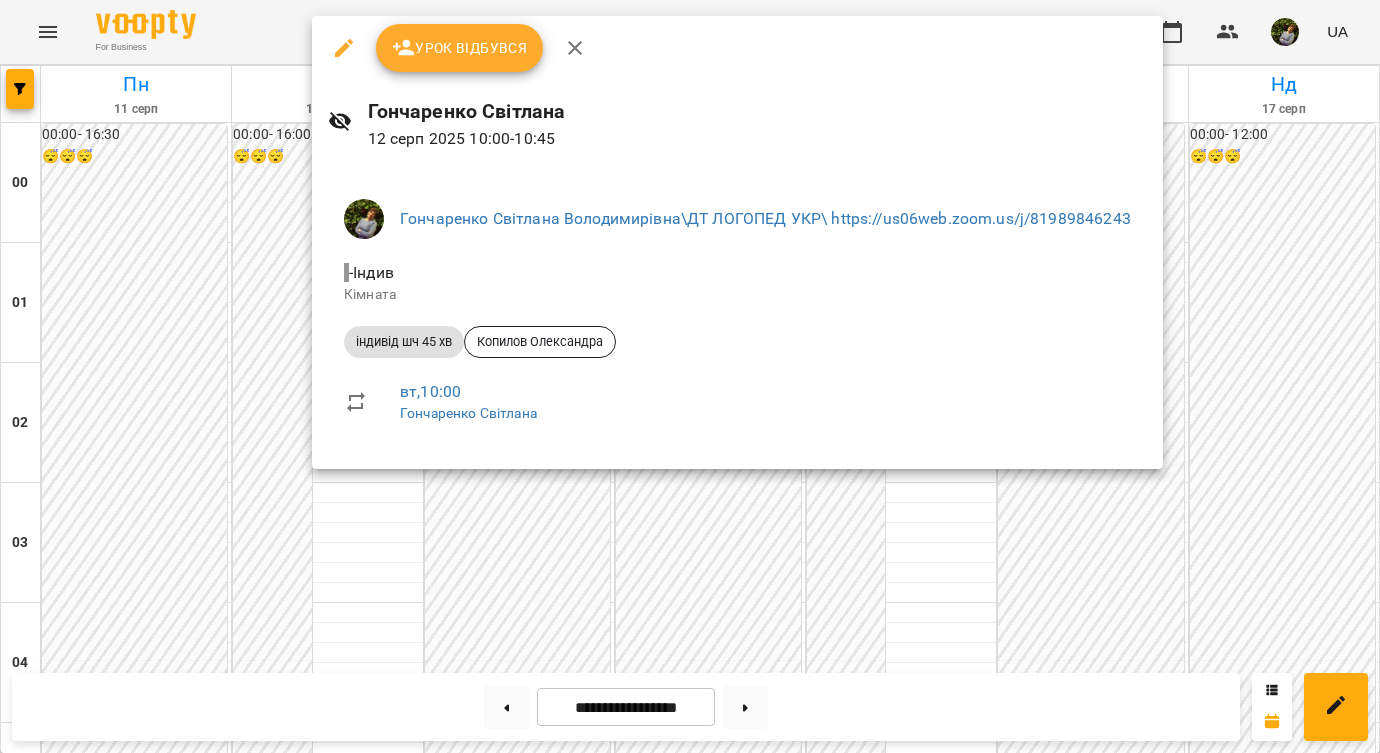 click at bounding box center (690, 376) 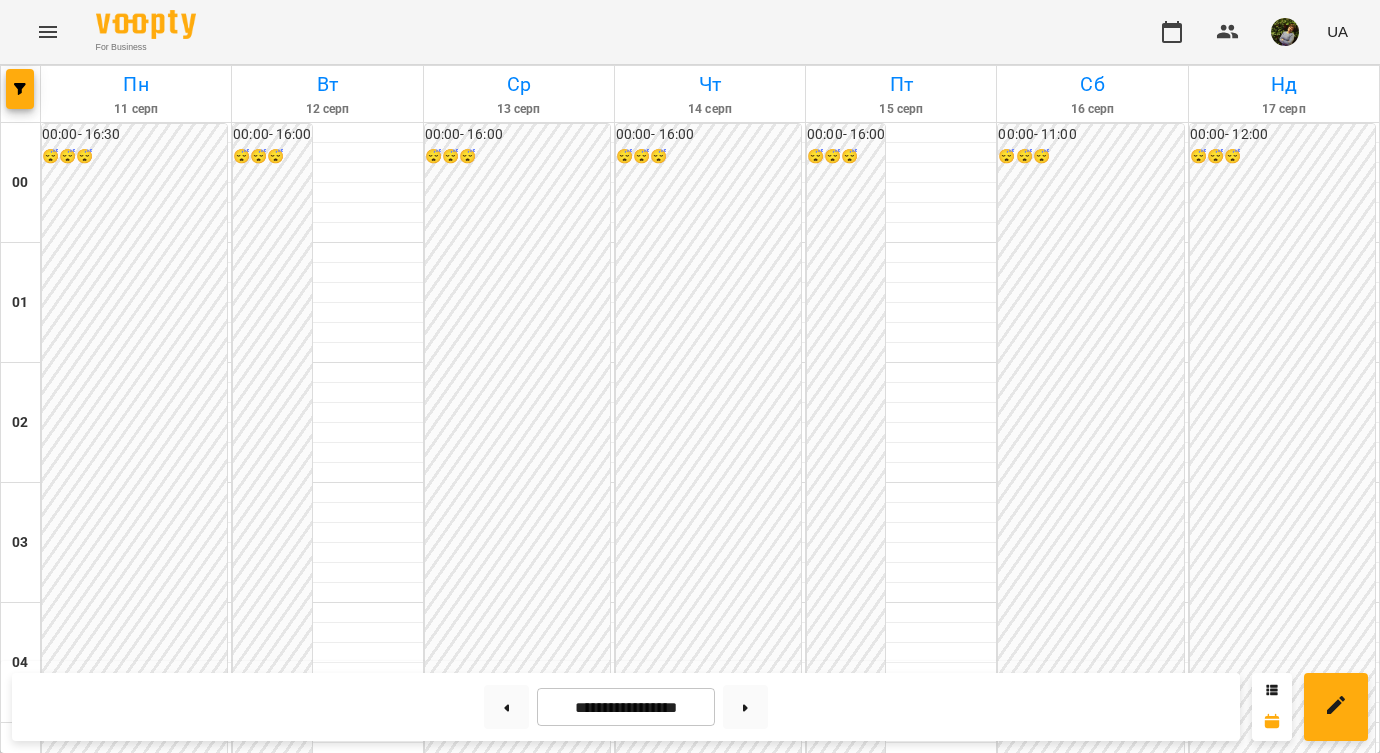 scroll, scrollTop: 1799, scrollLeft: 0, axis: vertical 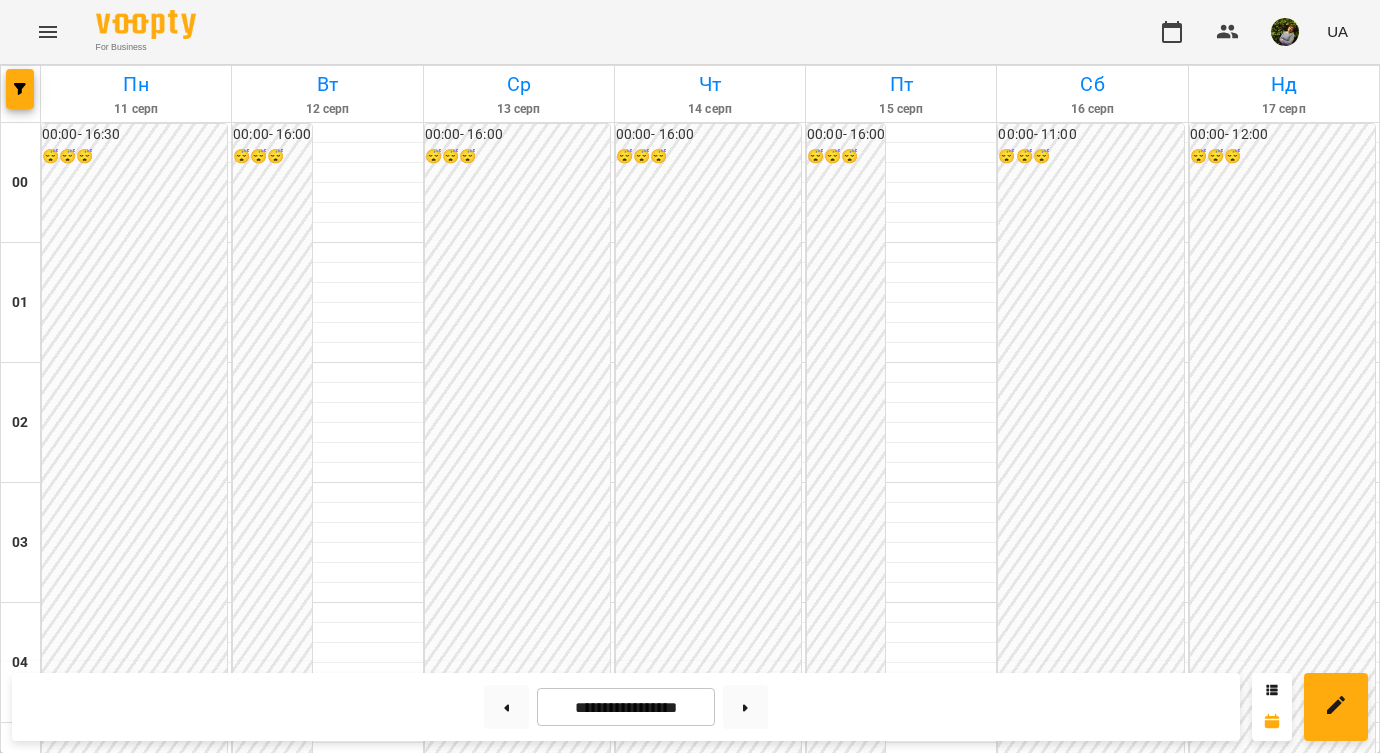 click on "17:00" at bounding box center [519, 2191] 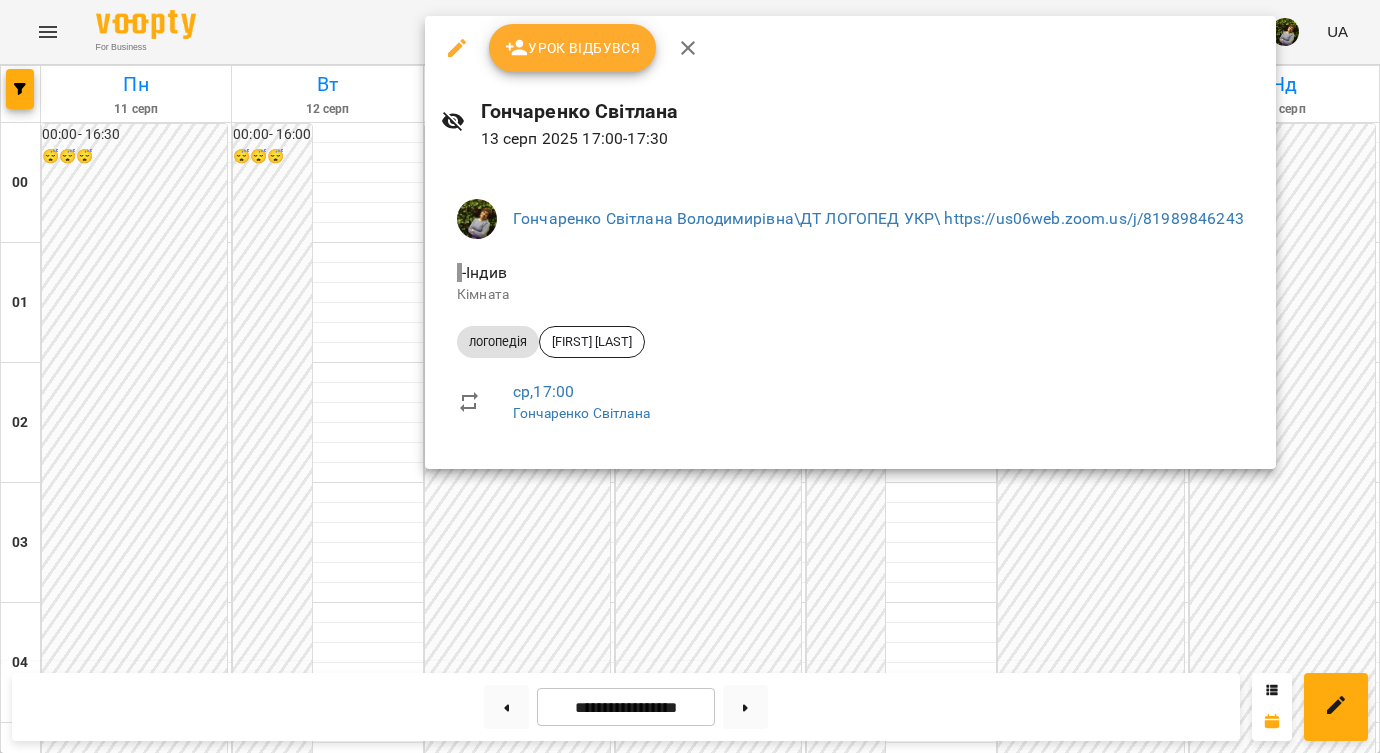 click at bounding box center (690, 376) 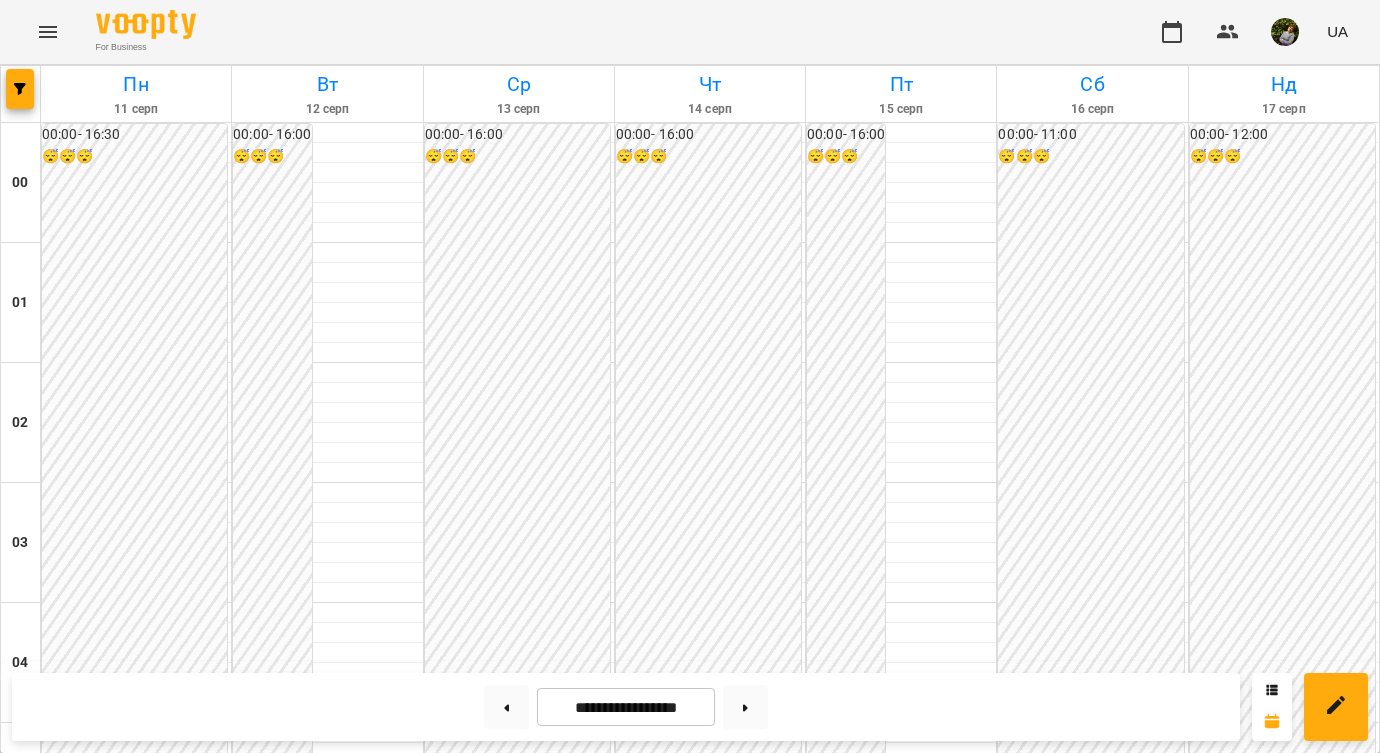 click on "17:10" at bounding box center [89, 2224] 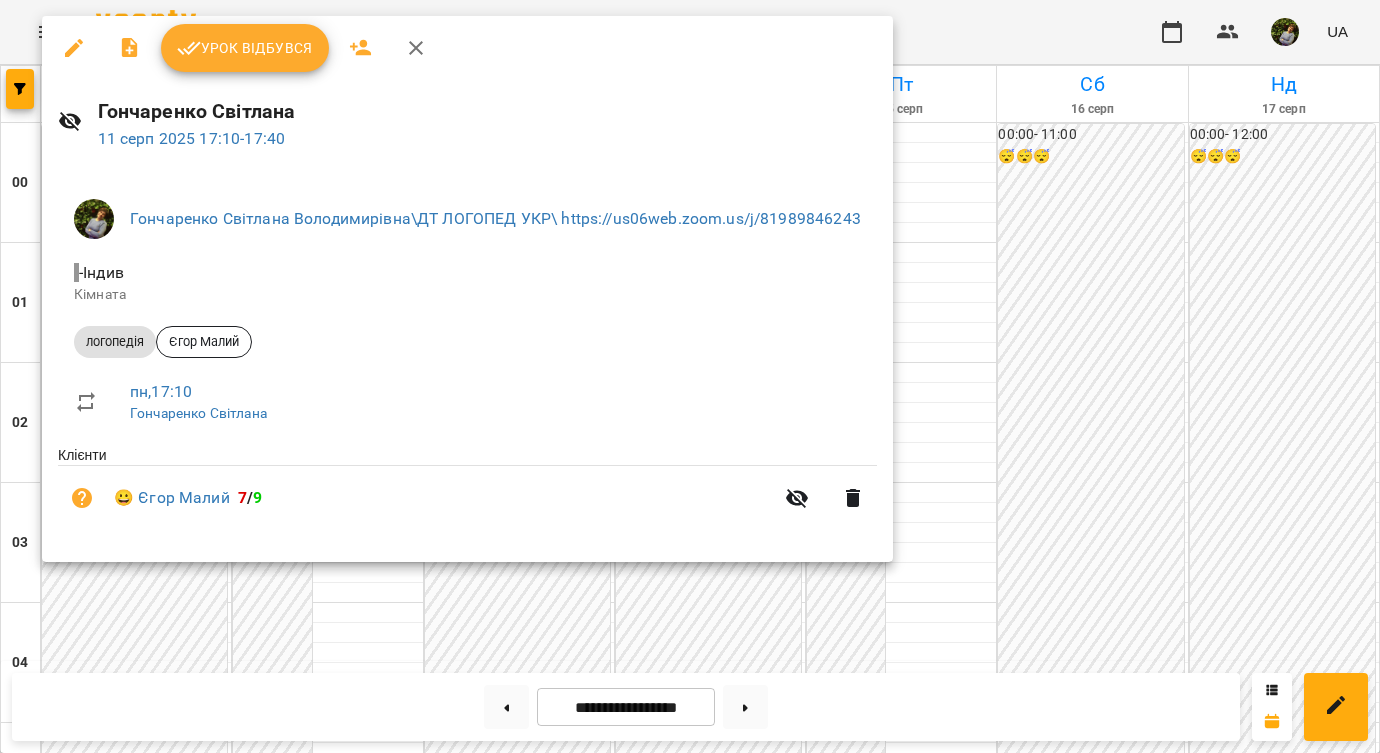 click at bounding box center [690, 376] 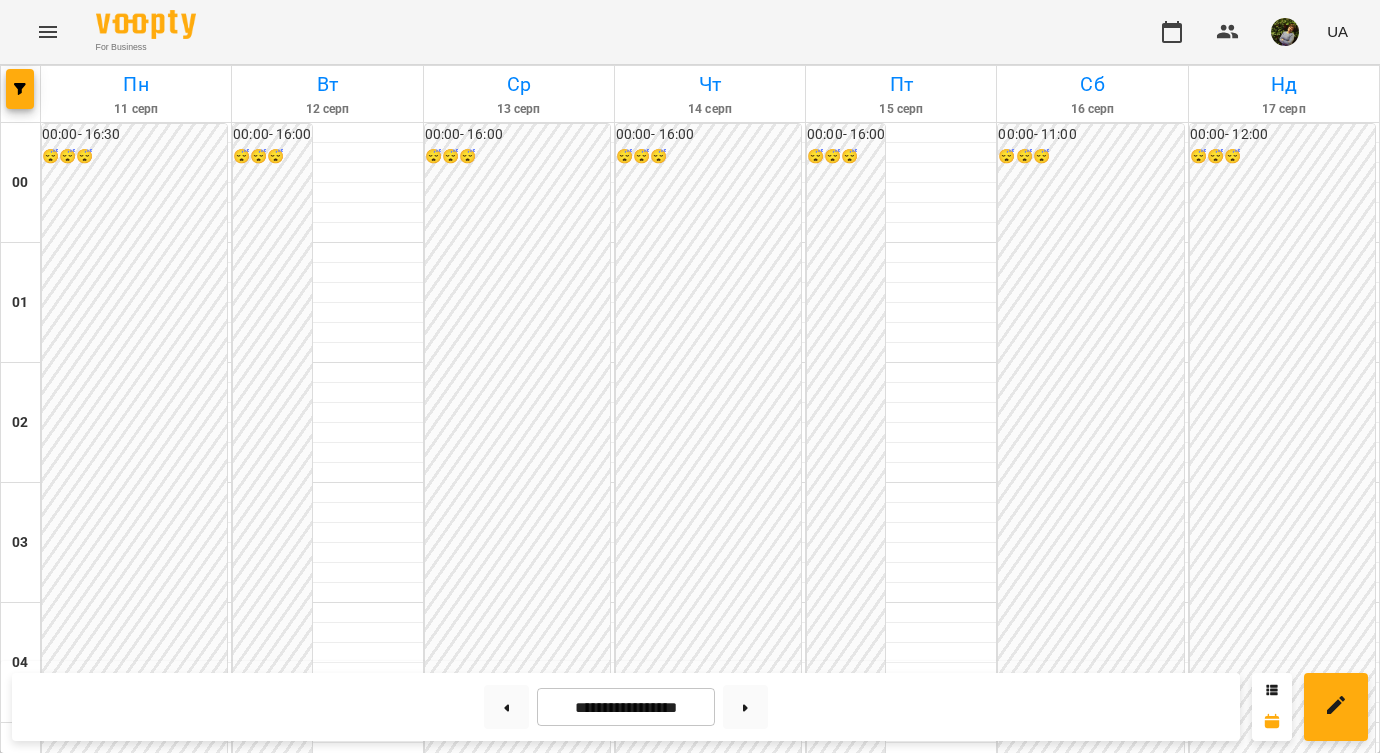 click 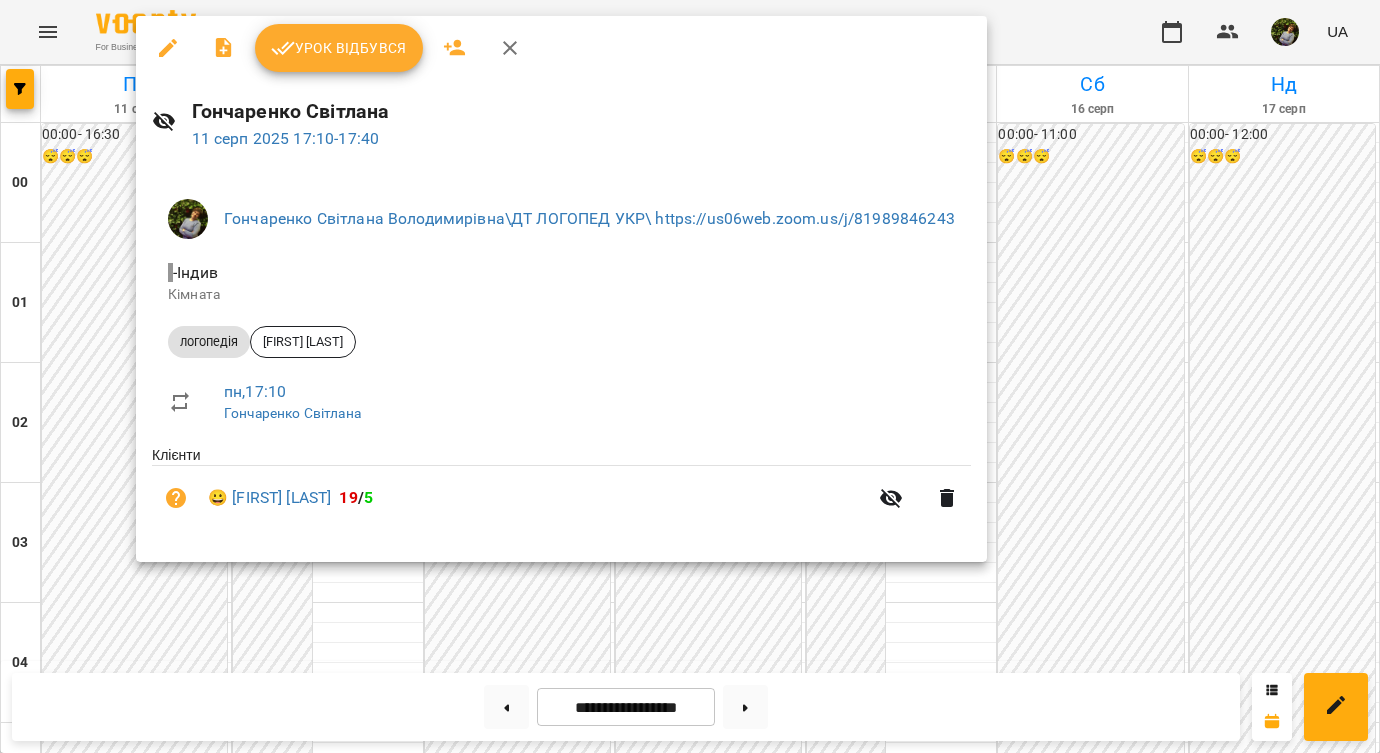 click at bounding box center [690, 376] 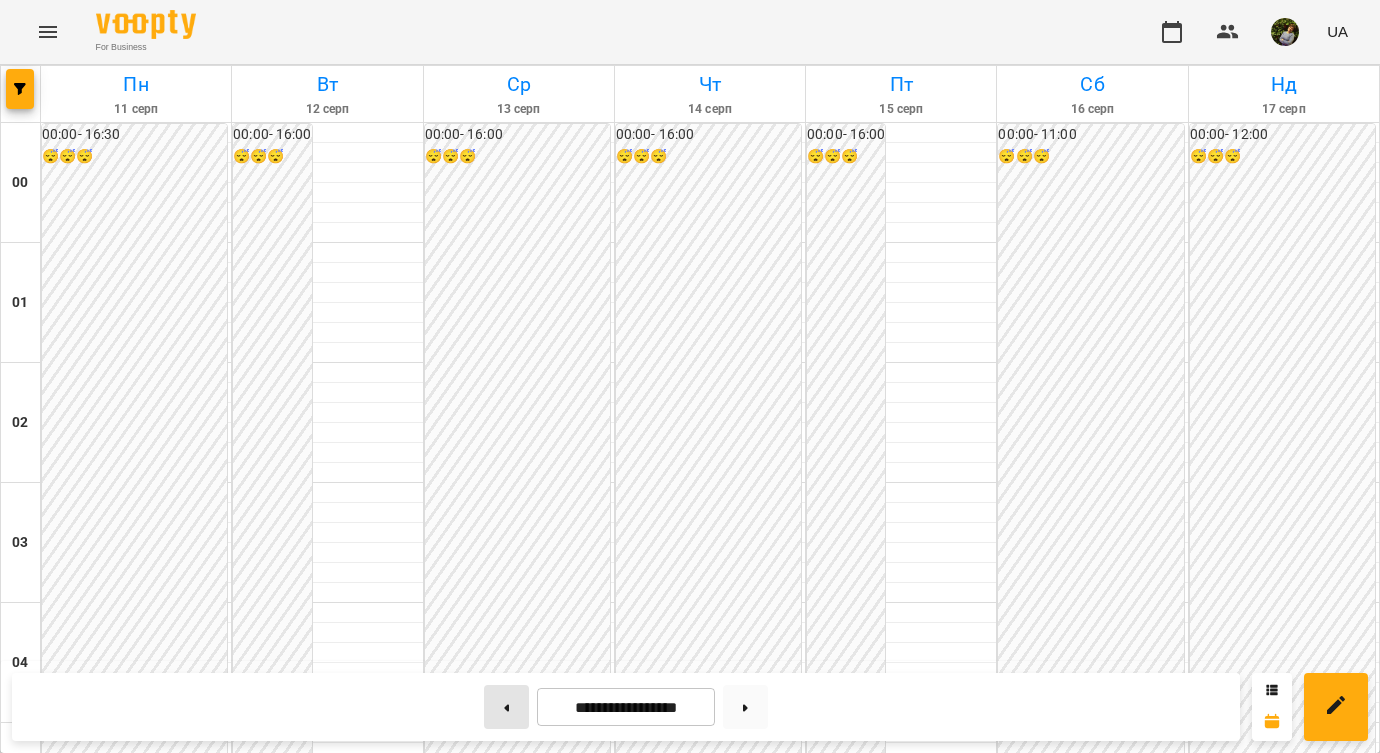 click at bounding box center [506, 707] 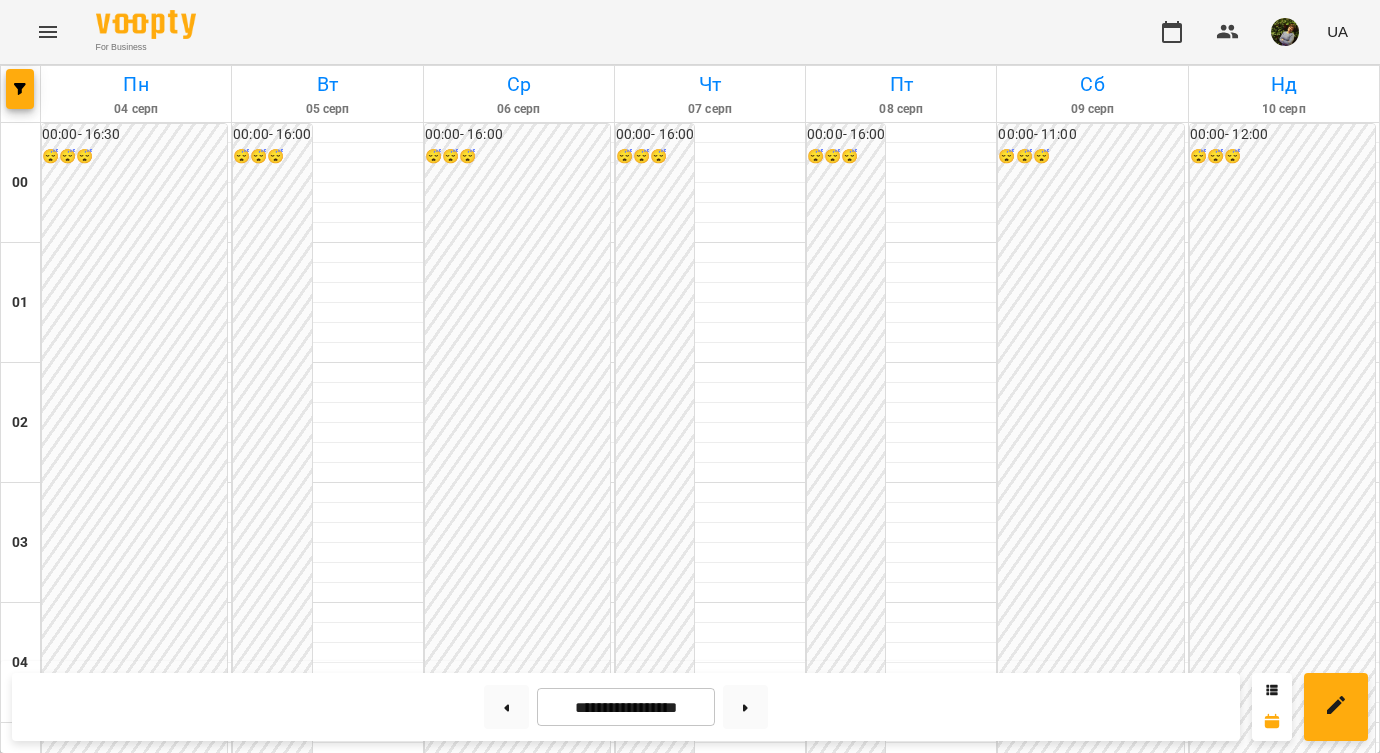 click on "17:00" at bounding box center [519, 2191] 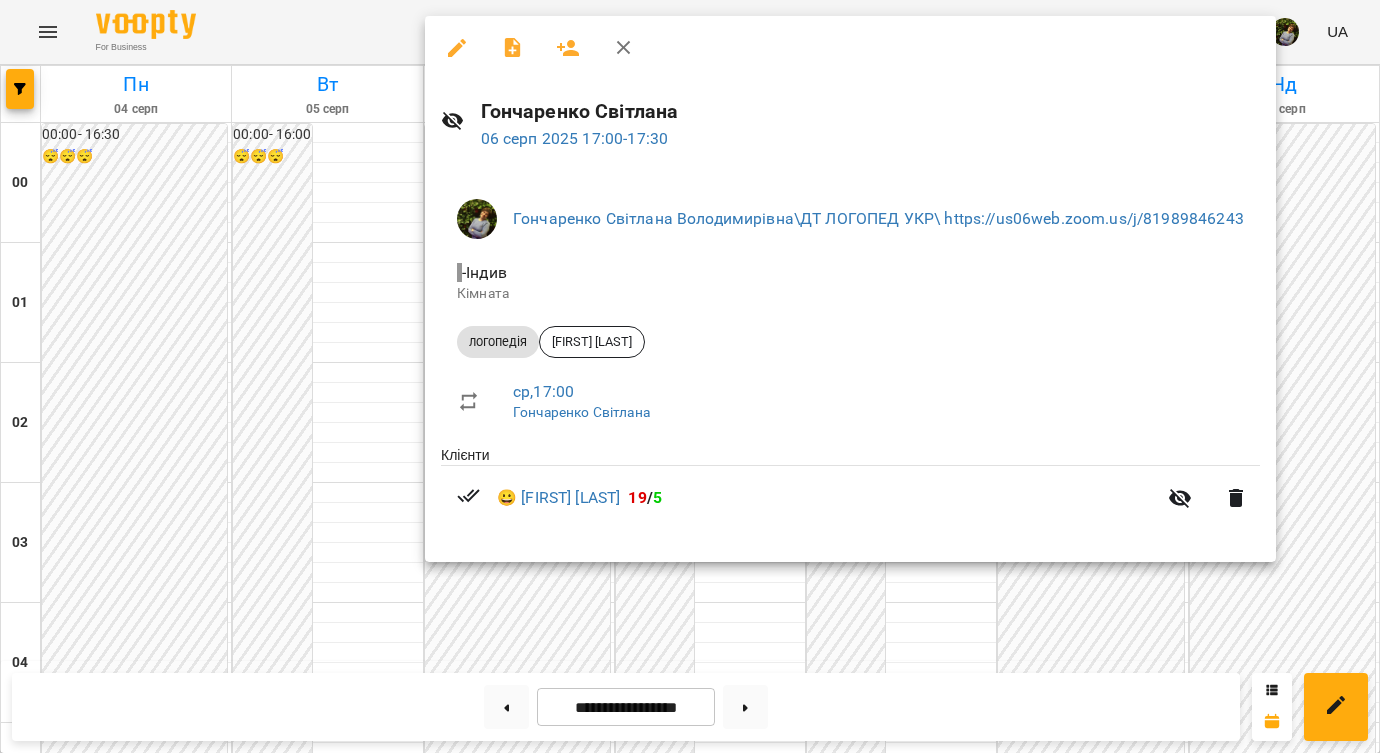 click at bounding box center (690, 376) 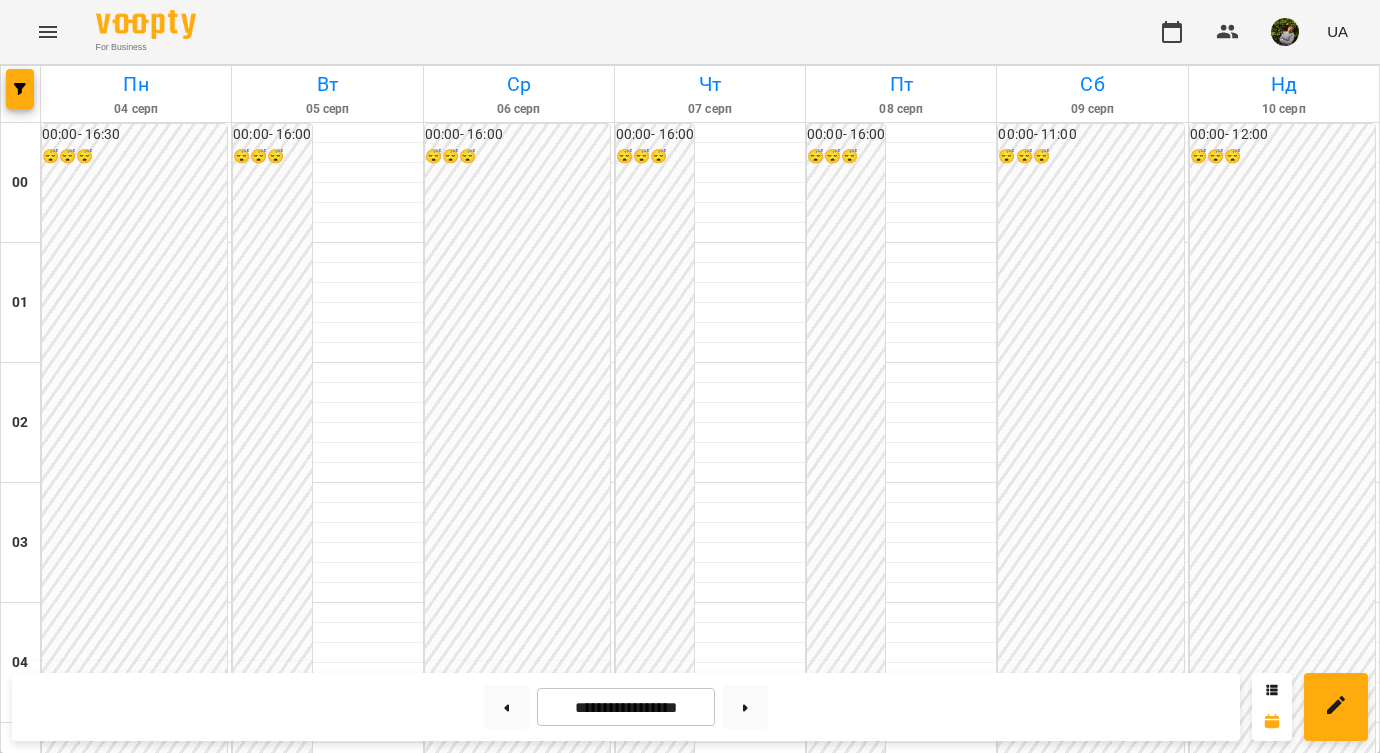 scroll, scrollTop: 1049, scrollLeft: 0, axis: vertical 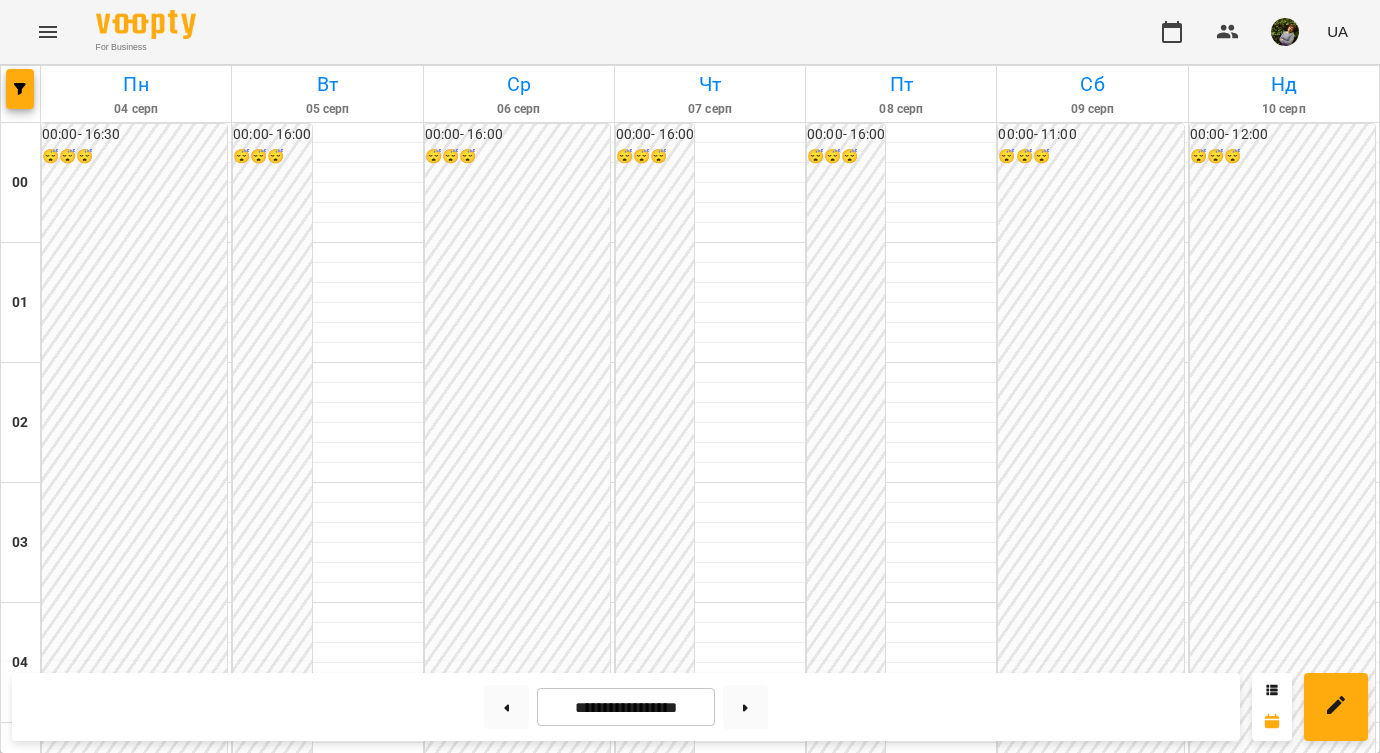 click on "[LAST] [LAST]" at bounding box center [744, 1637] 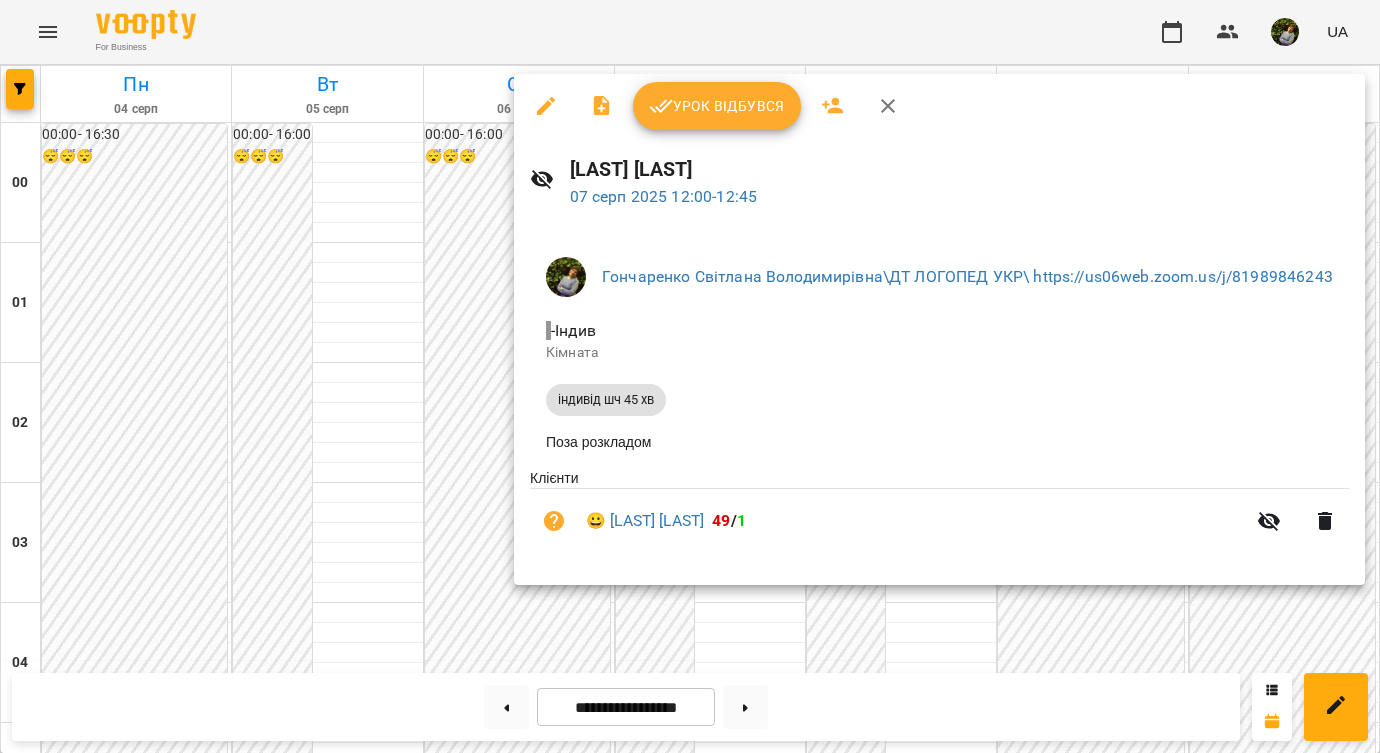 click at bounding box center [690, 376] 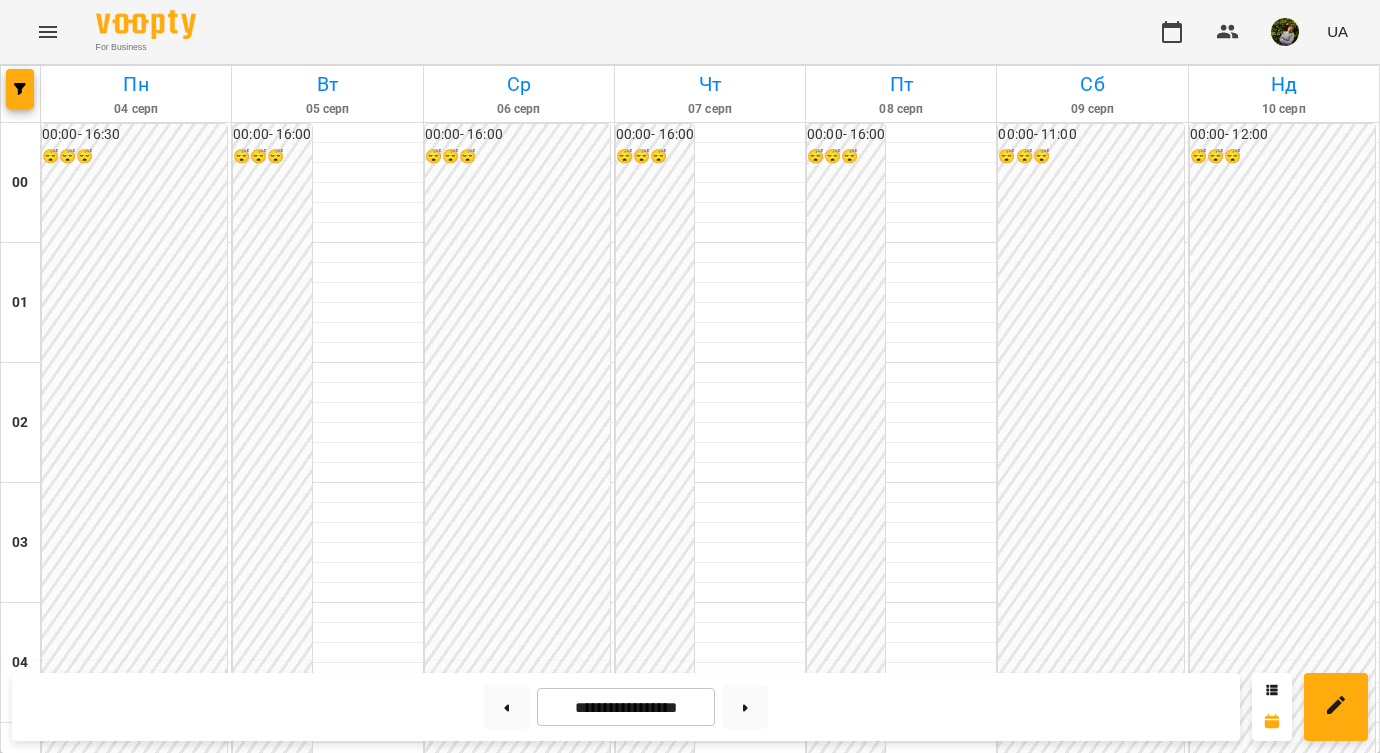 click on "10:00" at bounding box center (913, 1339) 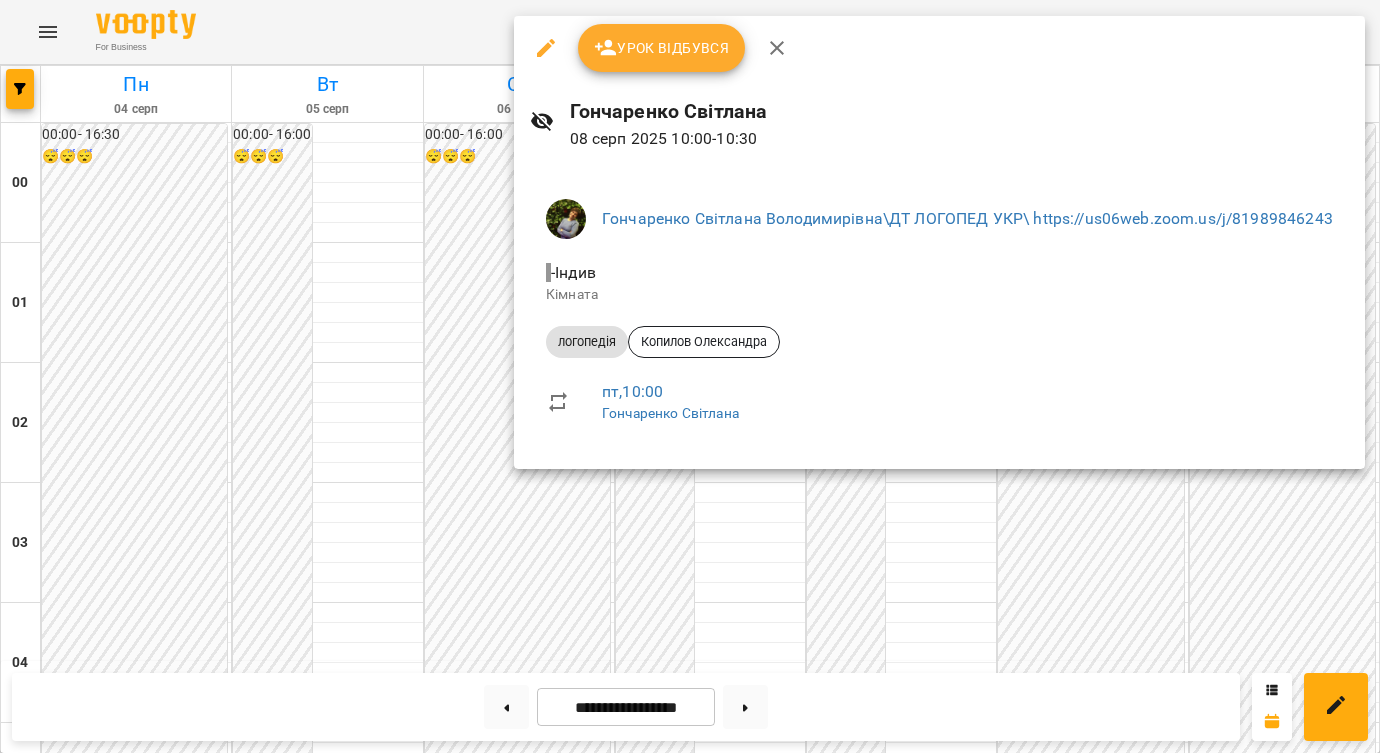 click at bounding box center (690, 376) 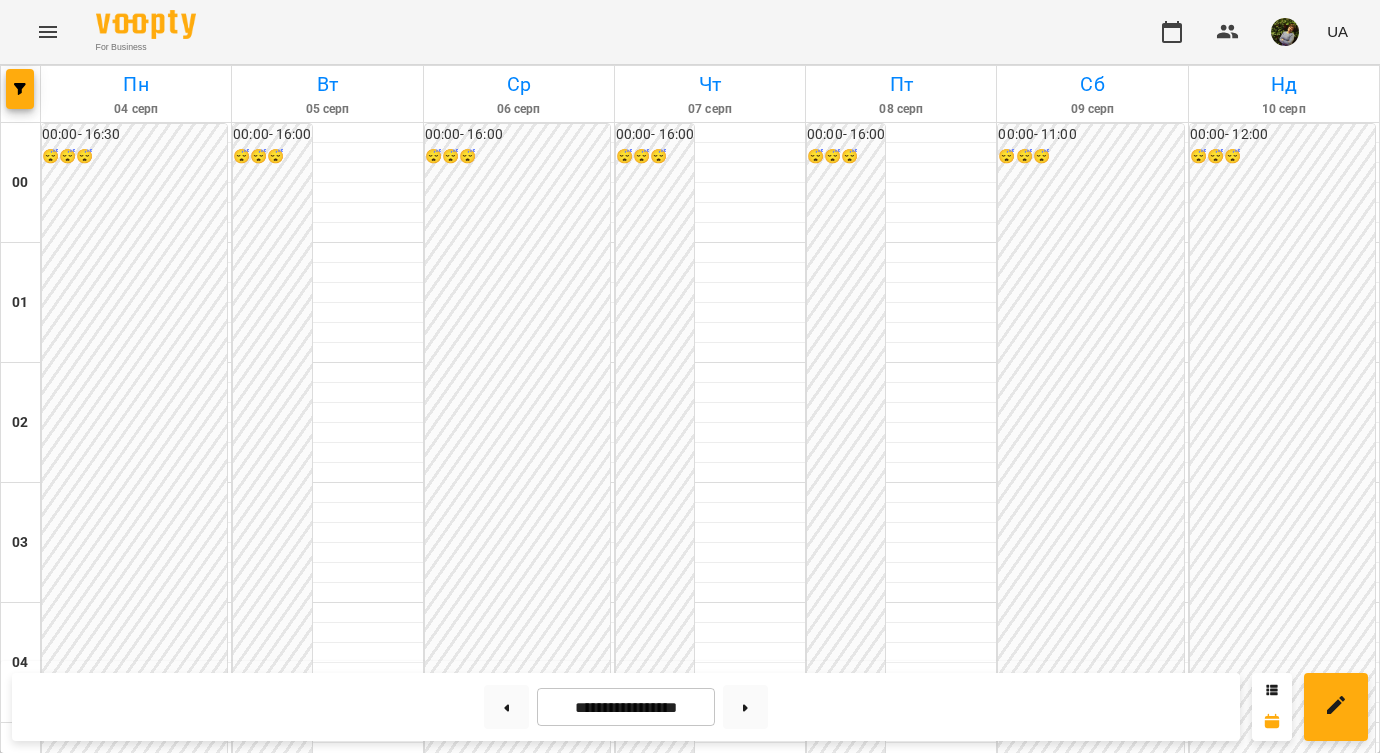 click at bounding box center (901, 1682) 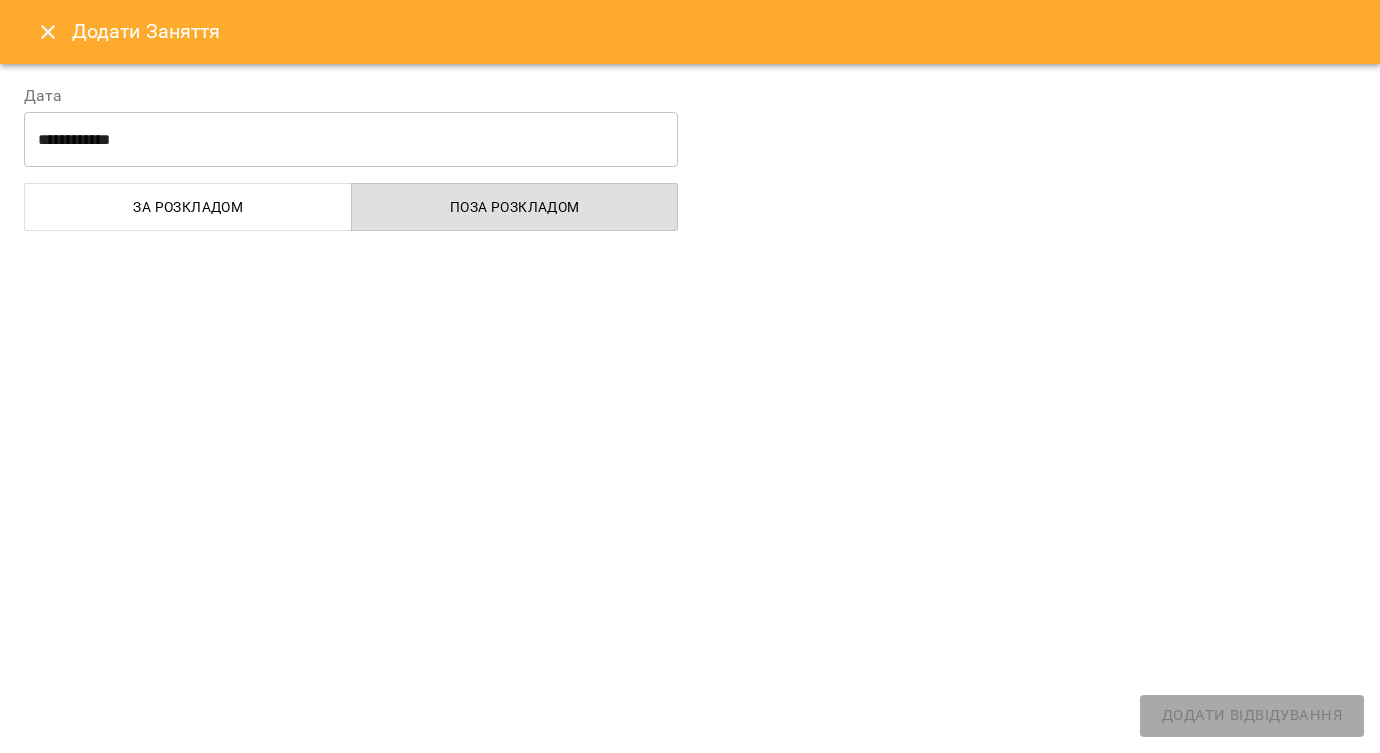select on "**********" 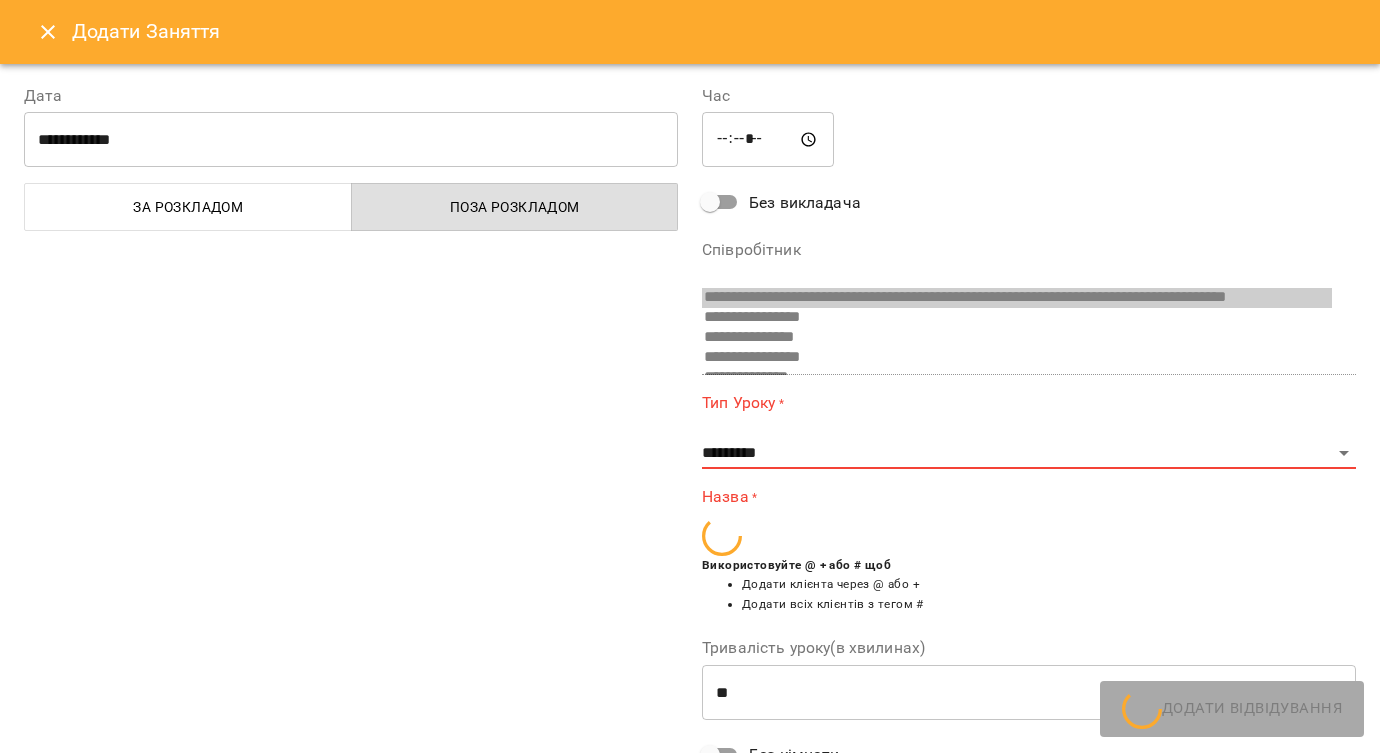 scroll, scrollTop: 2339, scrollLeft: 0, axis: vertical 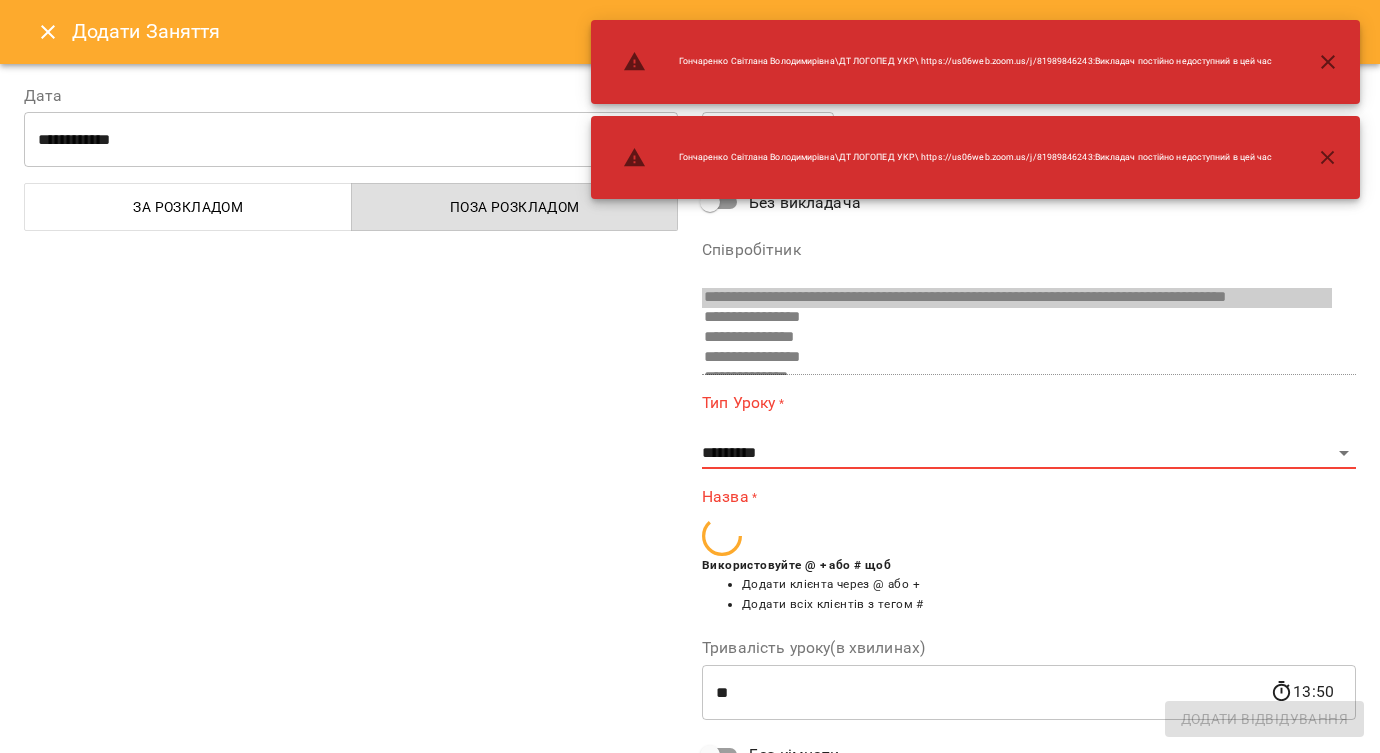 click 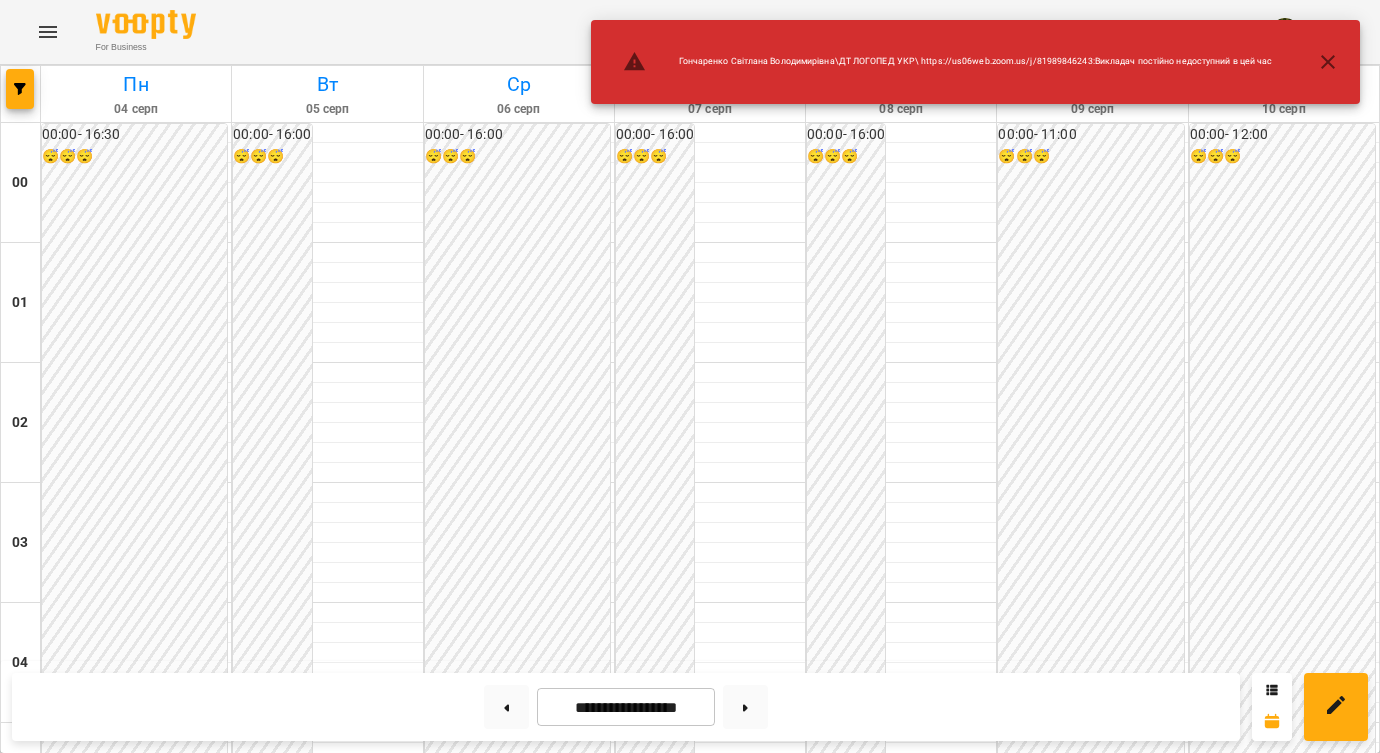 click 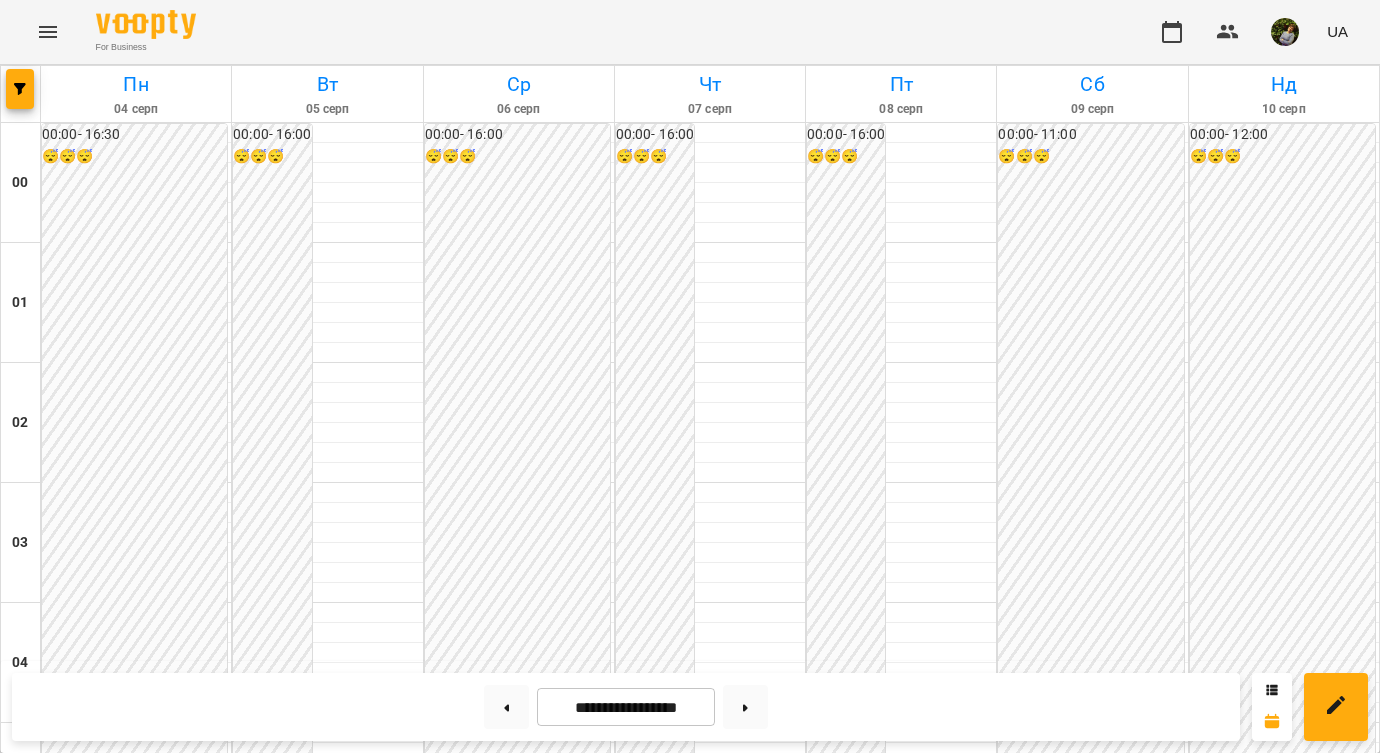 click on "21:15" at bounding box center [901, 2691] 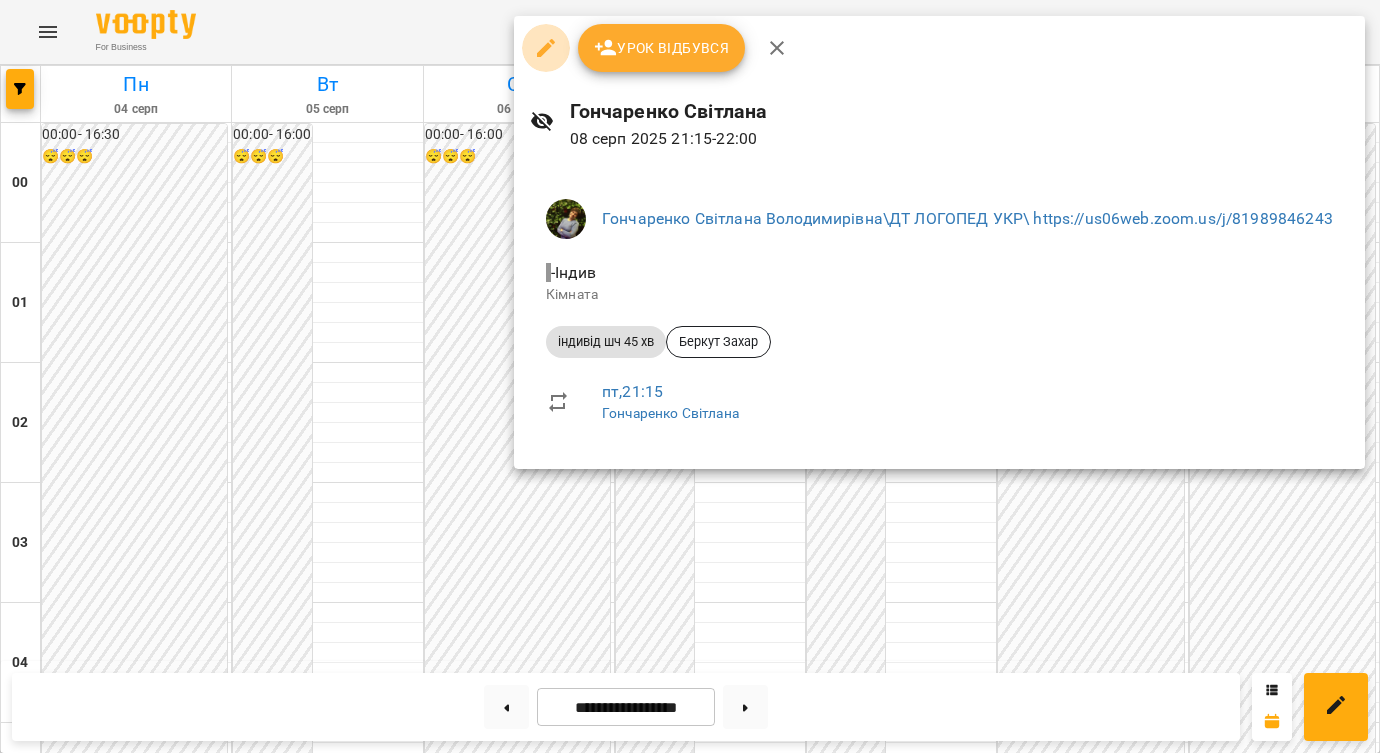 click 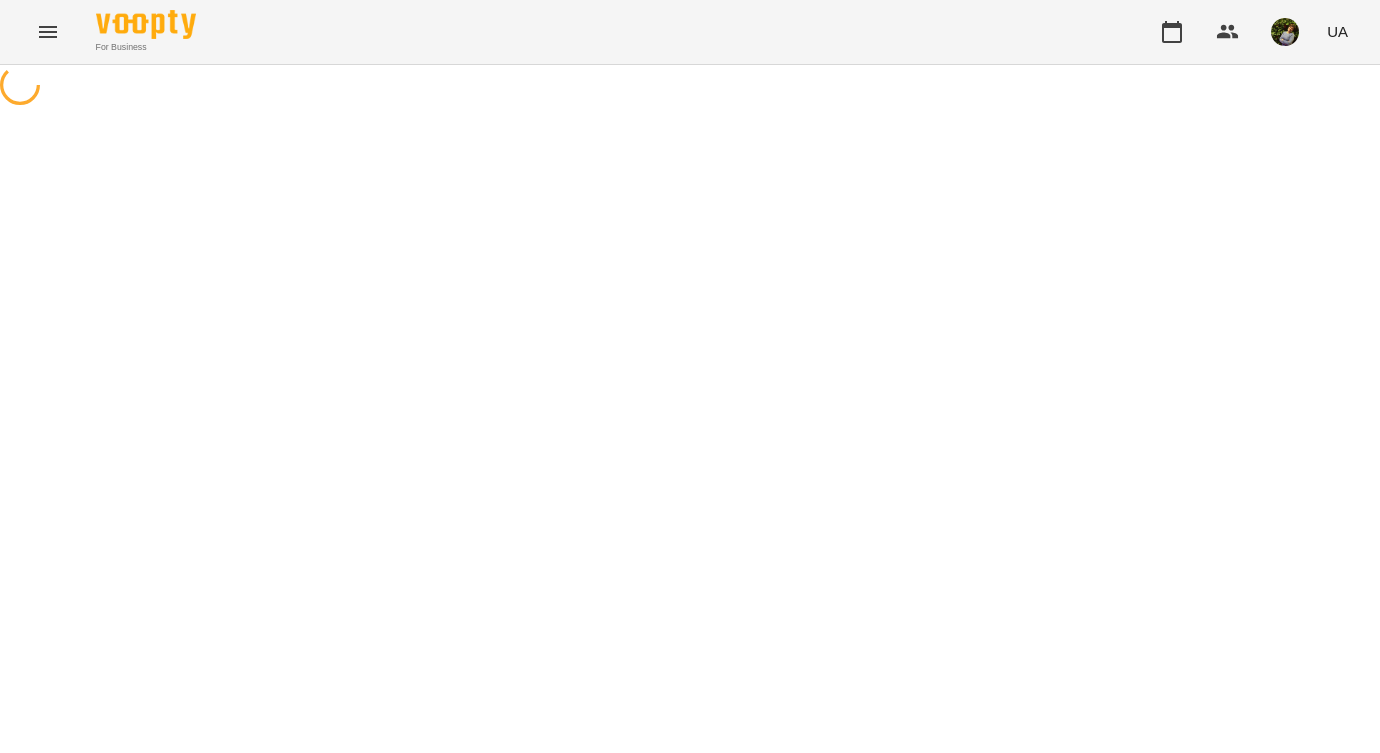 select on "**********" 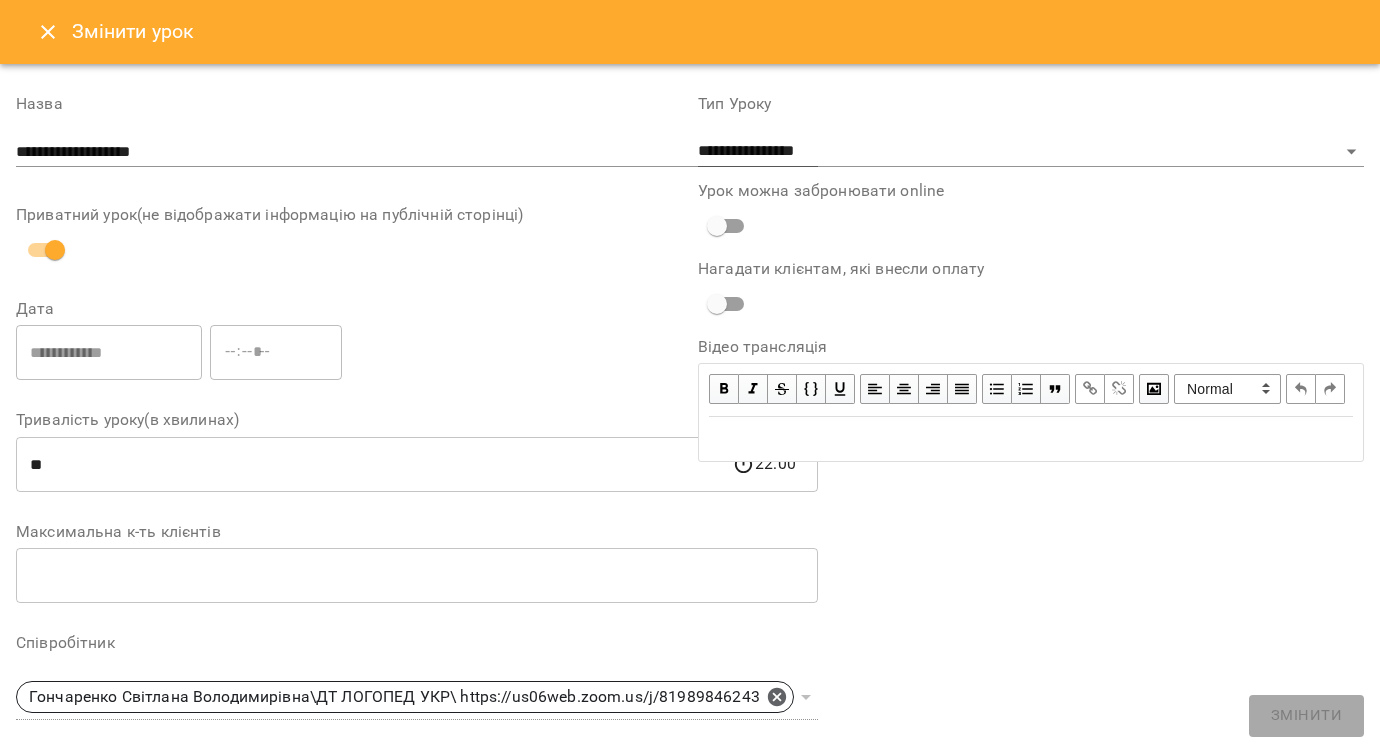click 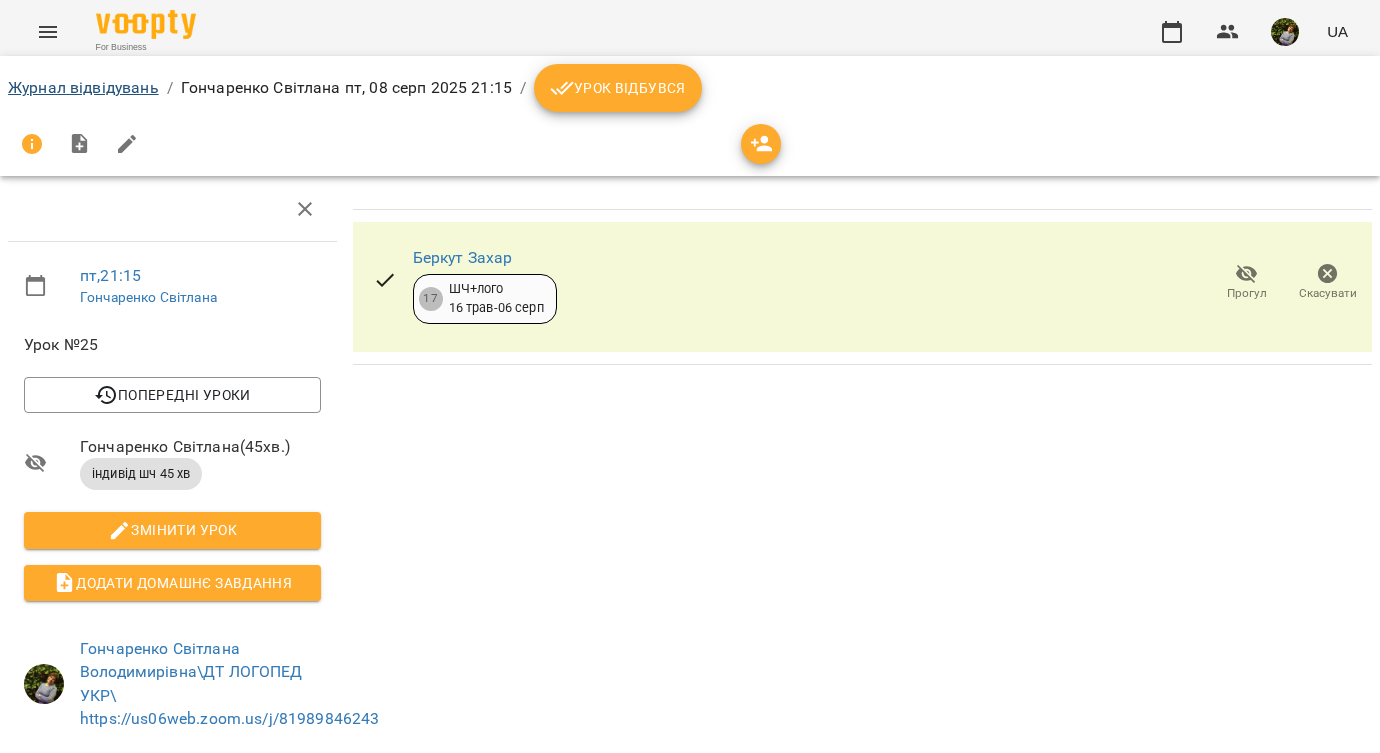 click on "Журнал відвідувань" at bounding box center (83, 87) 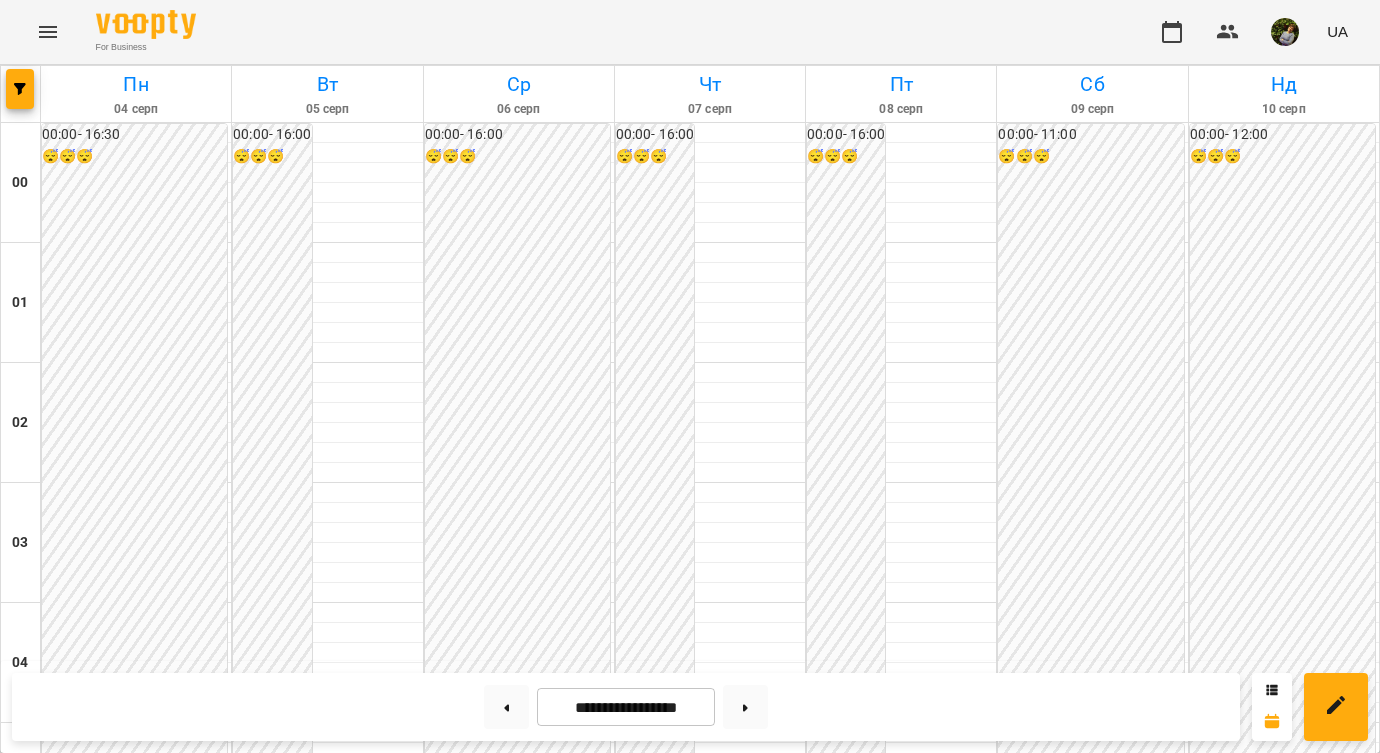 scroll, scrollTop: 2339, scrollLeft: 0, axis: vertical 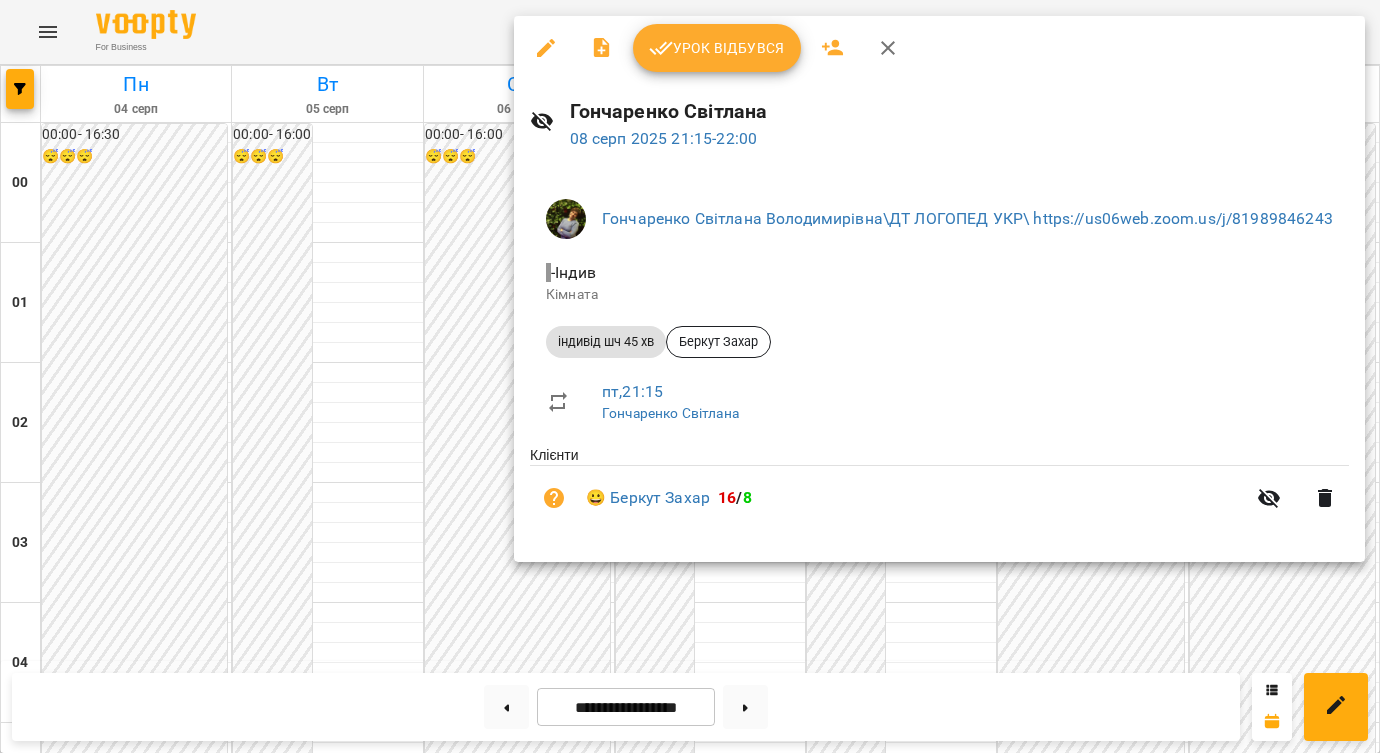 click at bounding box center (690, 376) 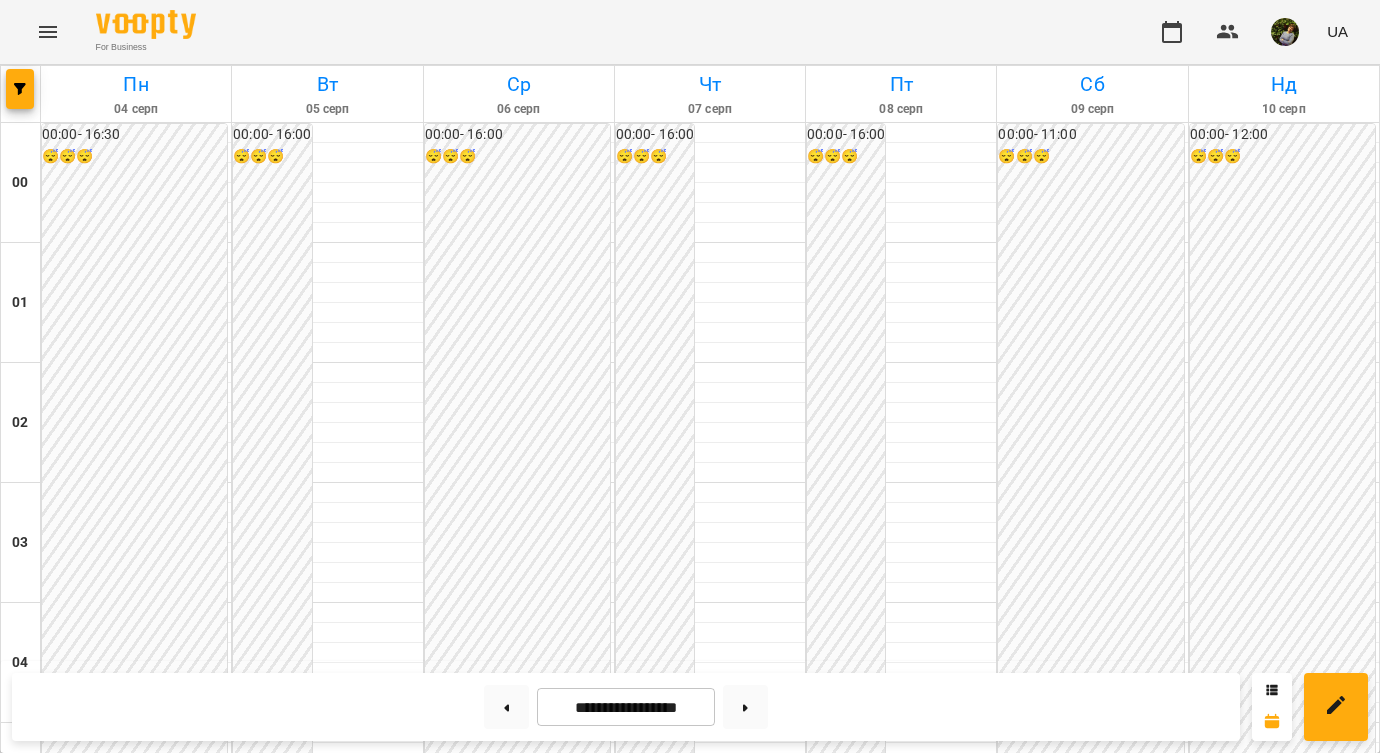 click on "22:00" at bounding box center [710, 2791] 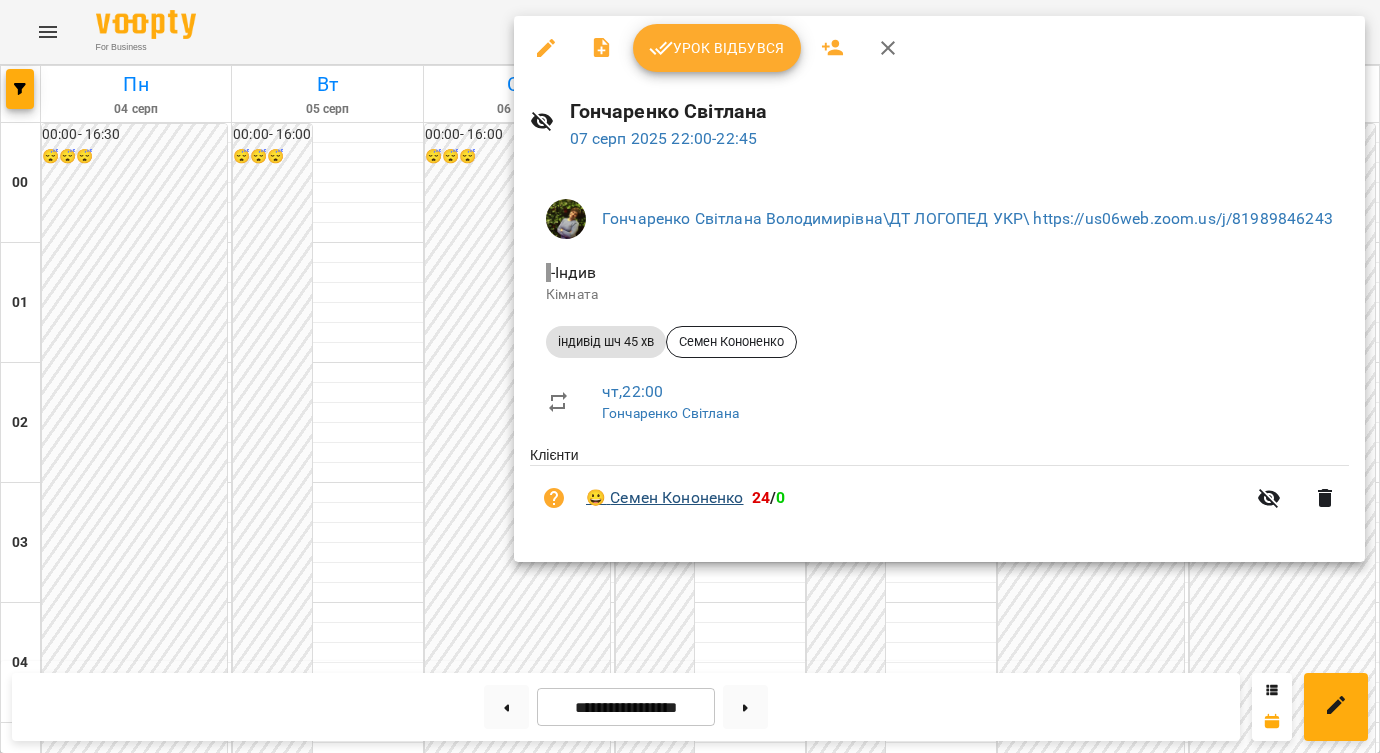 click on "😀   [LAST] [LAST]" at bounding box center (665, 498) 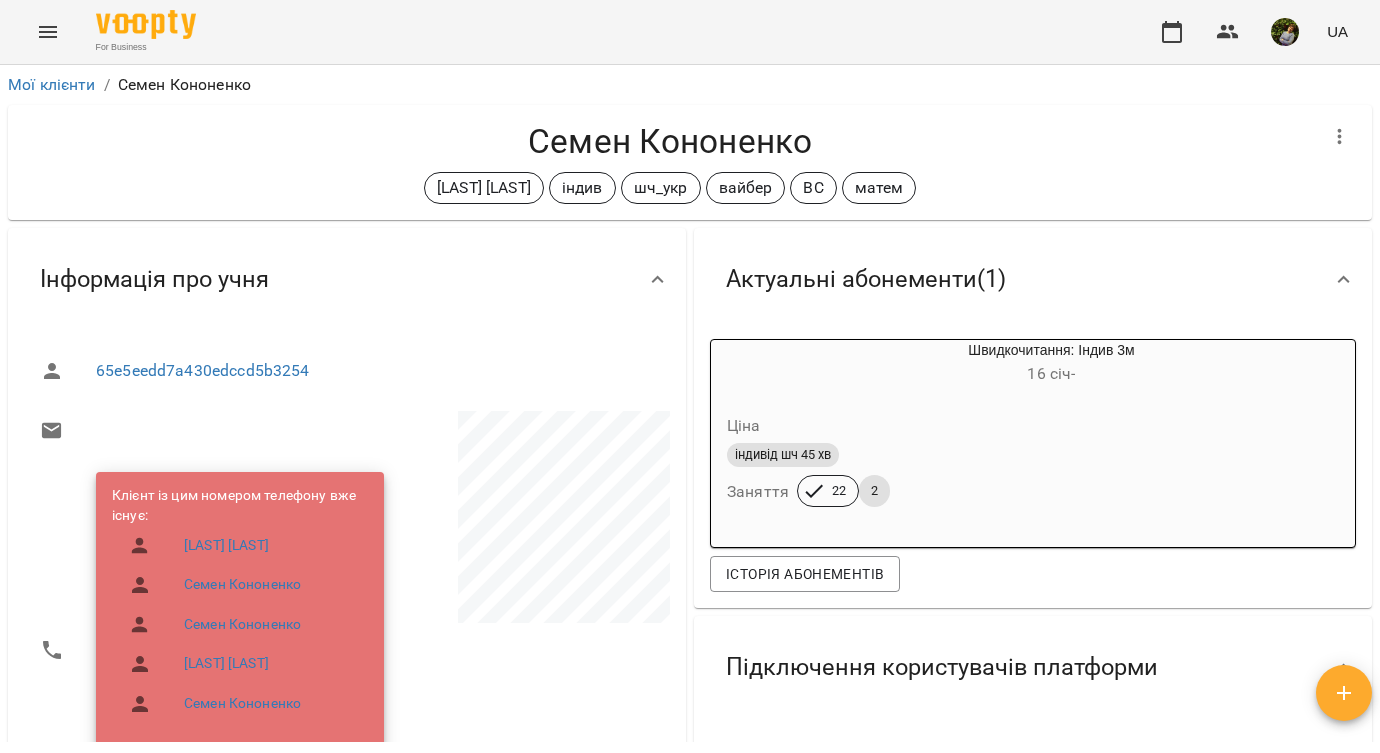 scroll, scrollTop: 0, scrollLeft: 0, axis: both 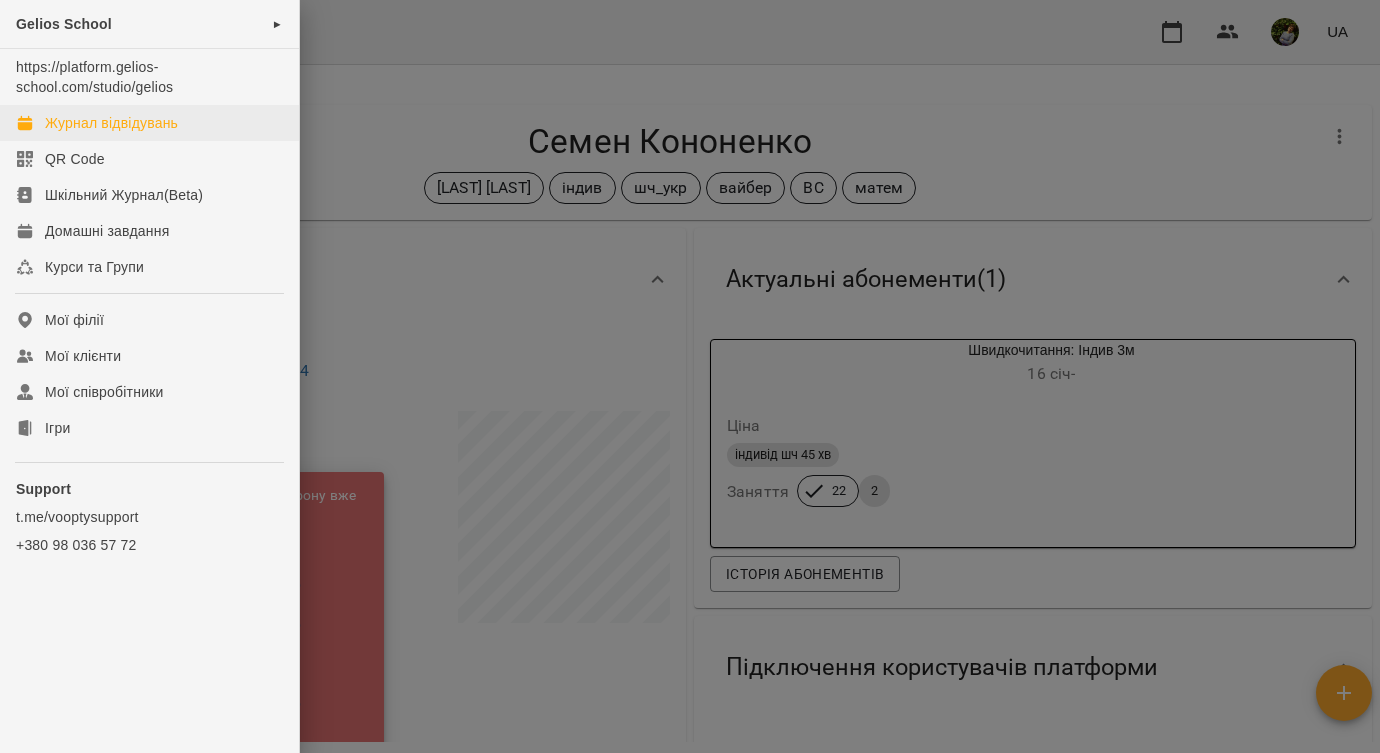 click on "Журнал відвідувань" at bounding box center [111, 123] 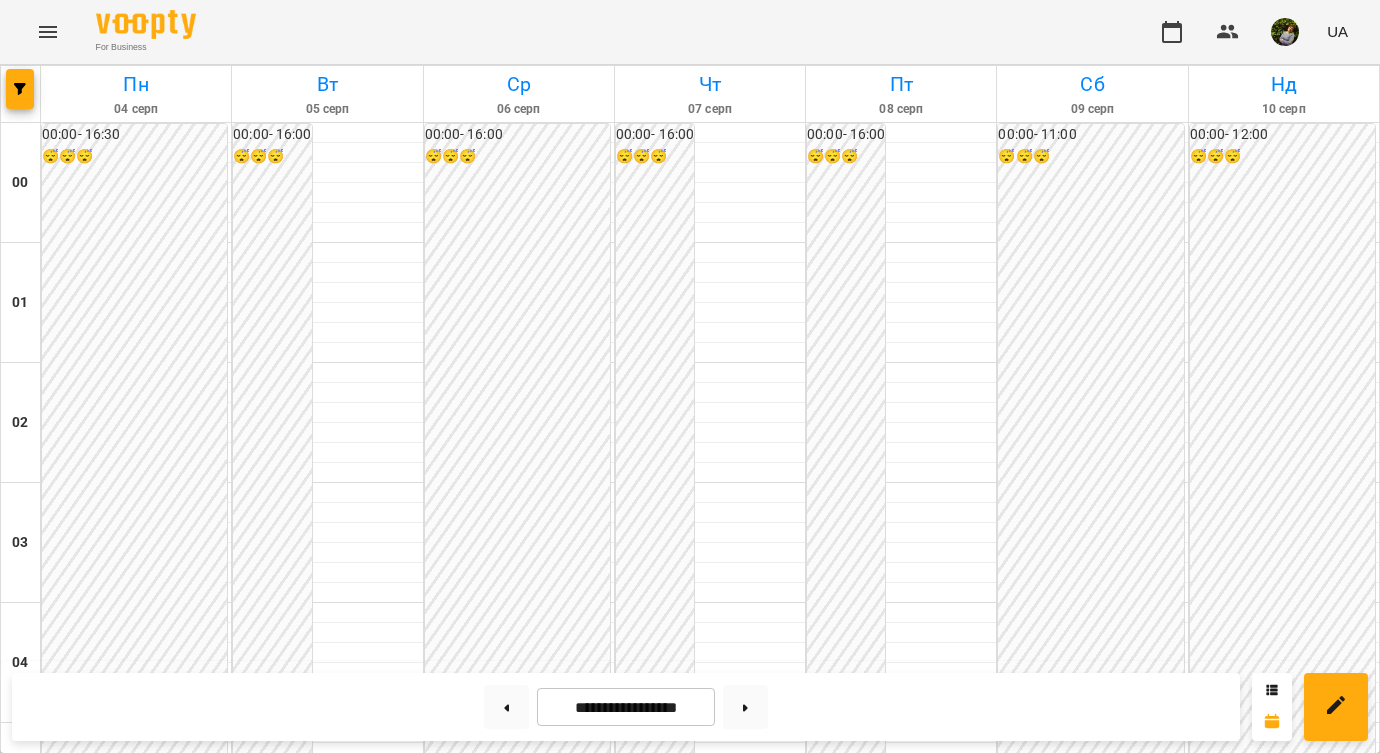 scroll, scrollTop: 1690, scrollLeft: 0, axis: vertical 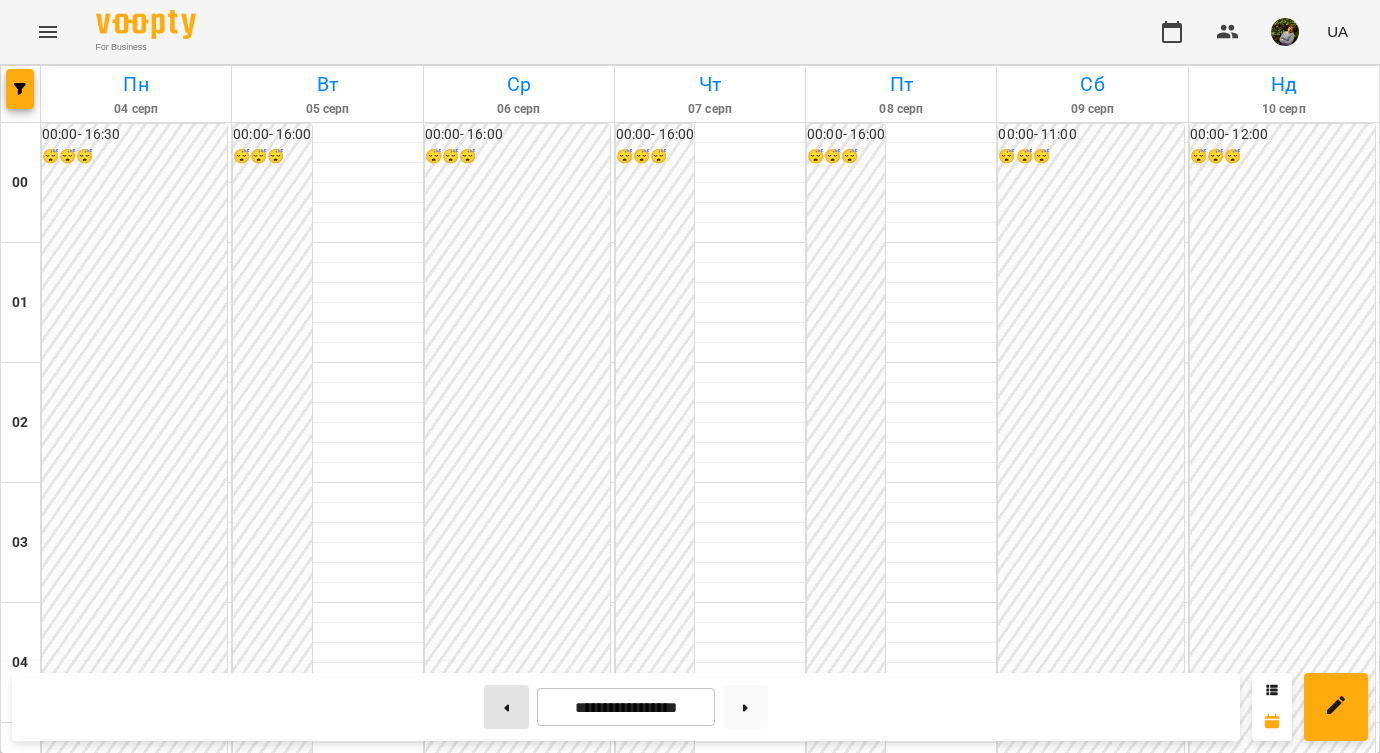 click at bounding box center [506, 707] 